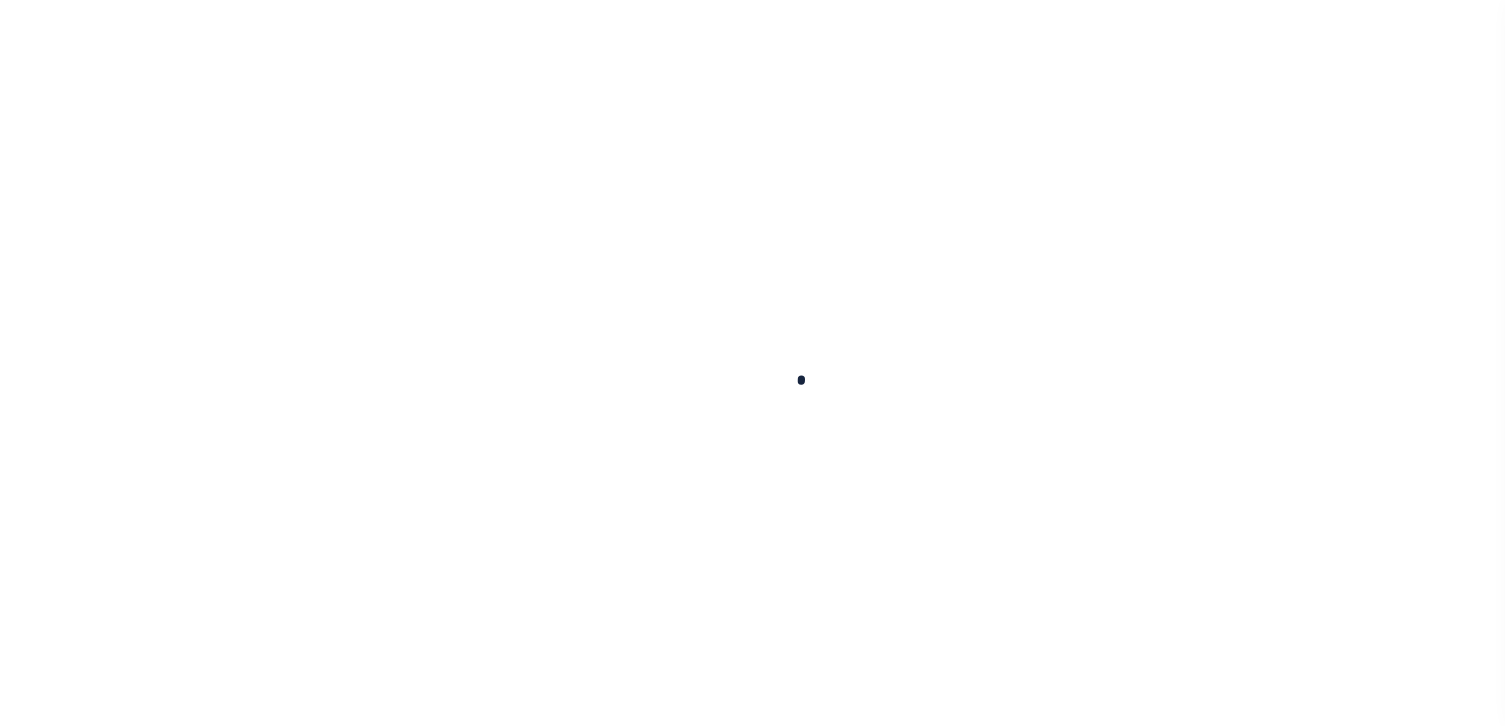 scroll, scrollTop: 0, scrollLeft: 0, axis: both 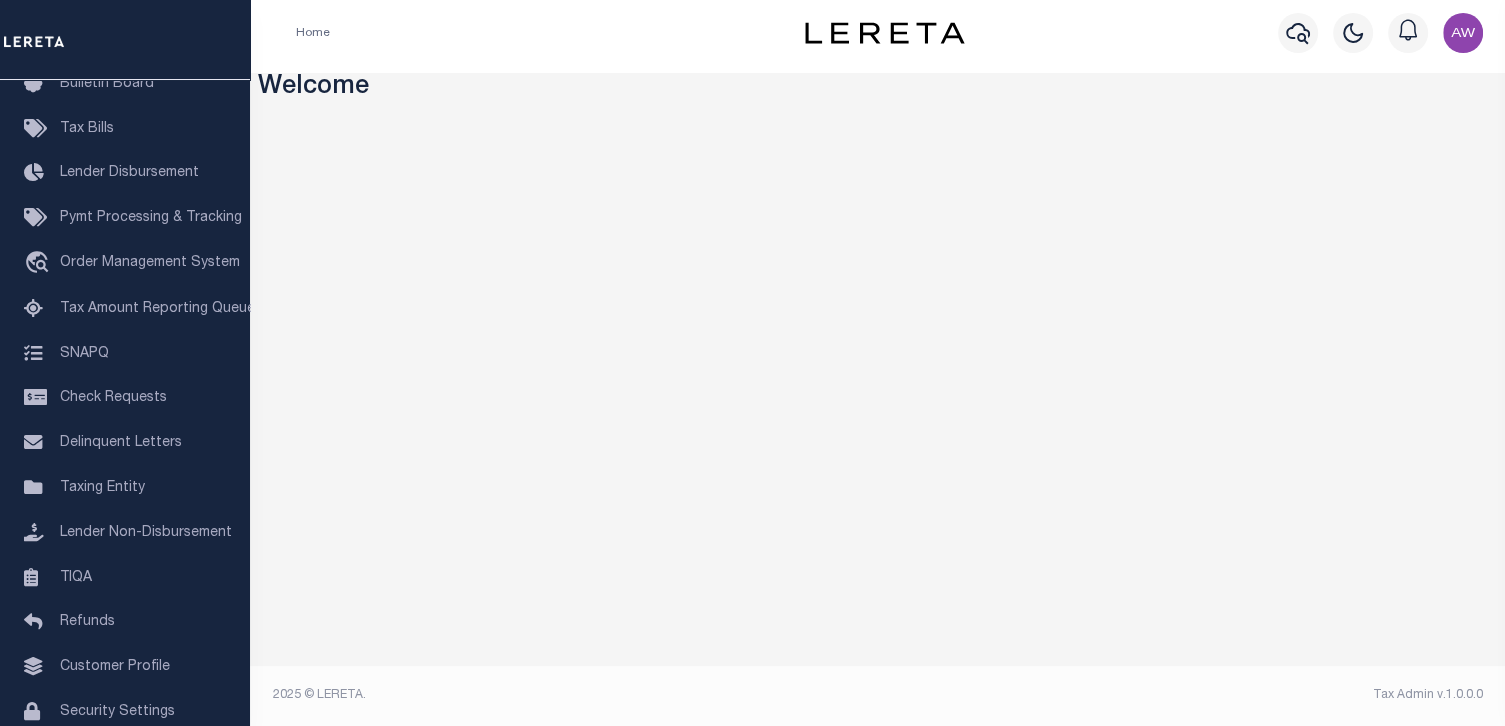click on "Order Management System" at bounding box center [150, 263] 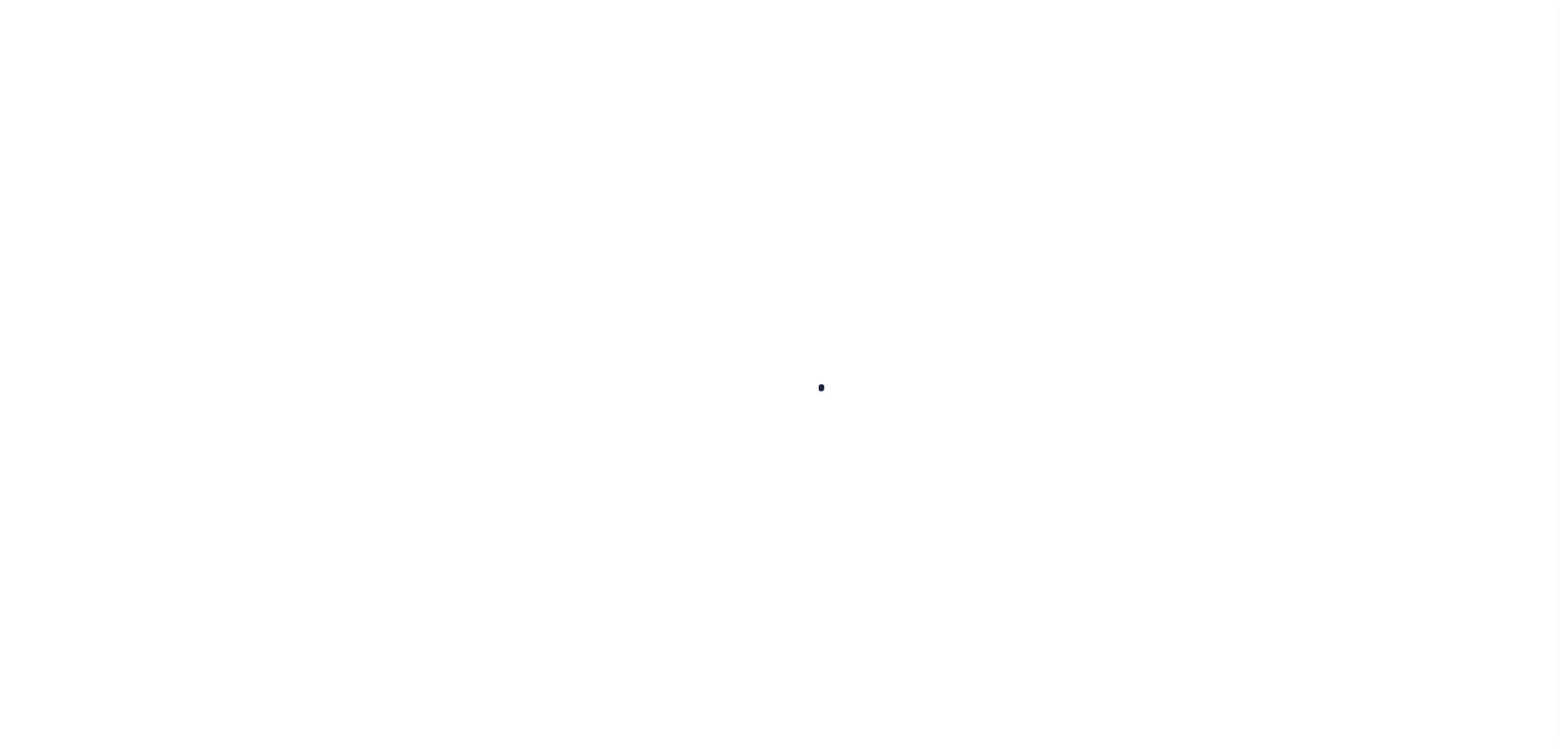 scroll, scrollTop: 0, scrollLeft: 0, axis: both 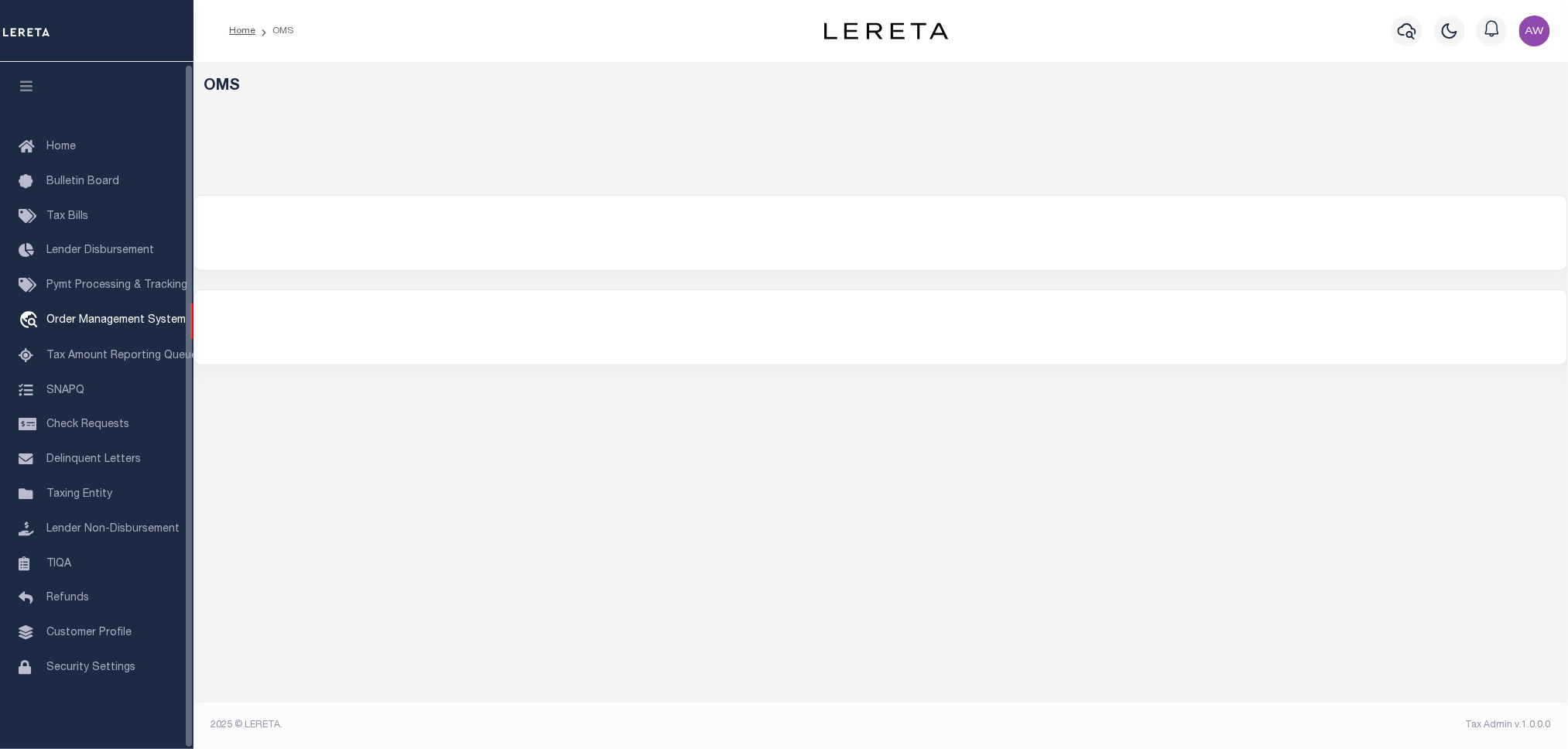 select on "200" 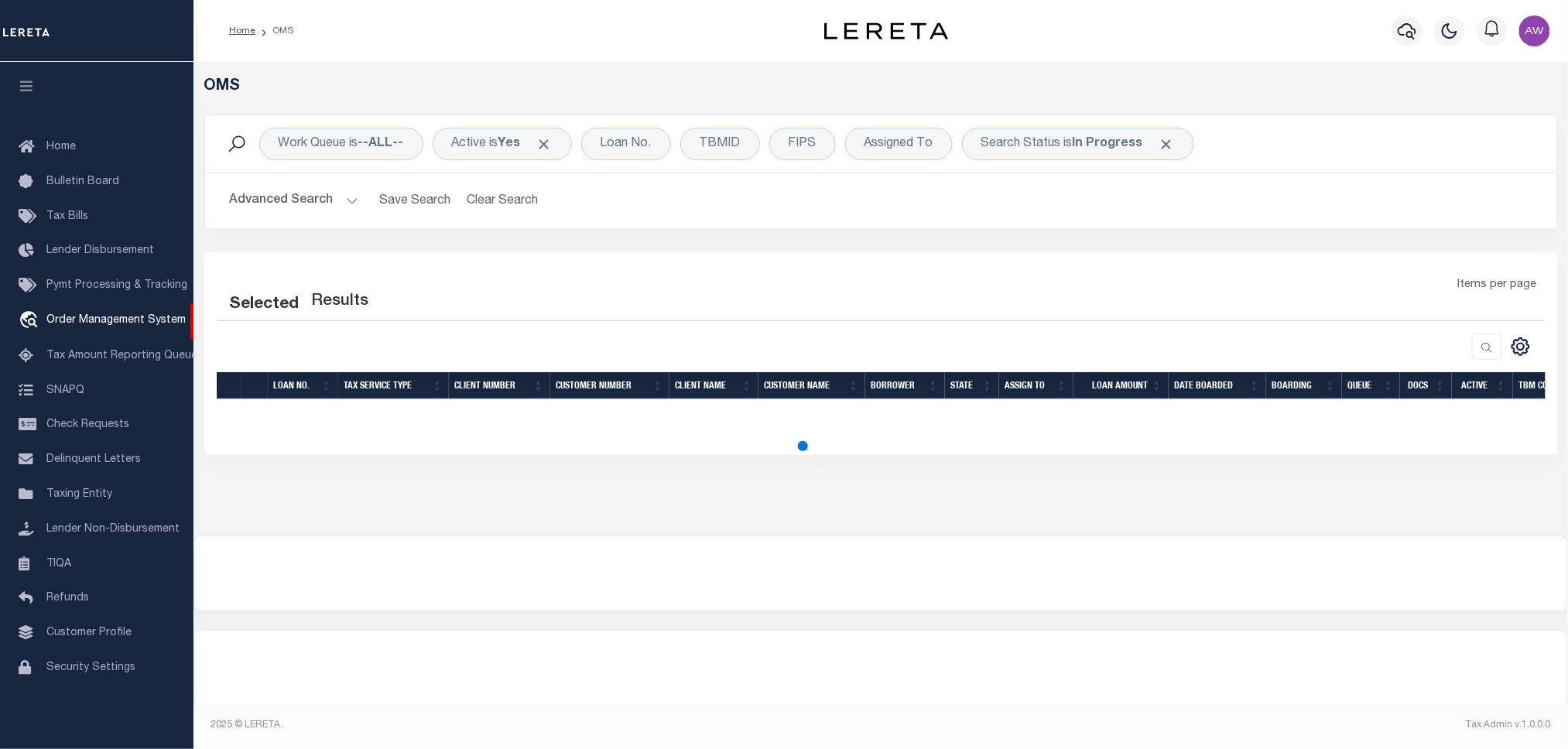 select on "200" 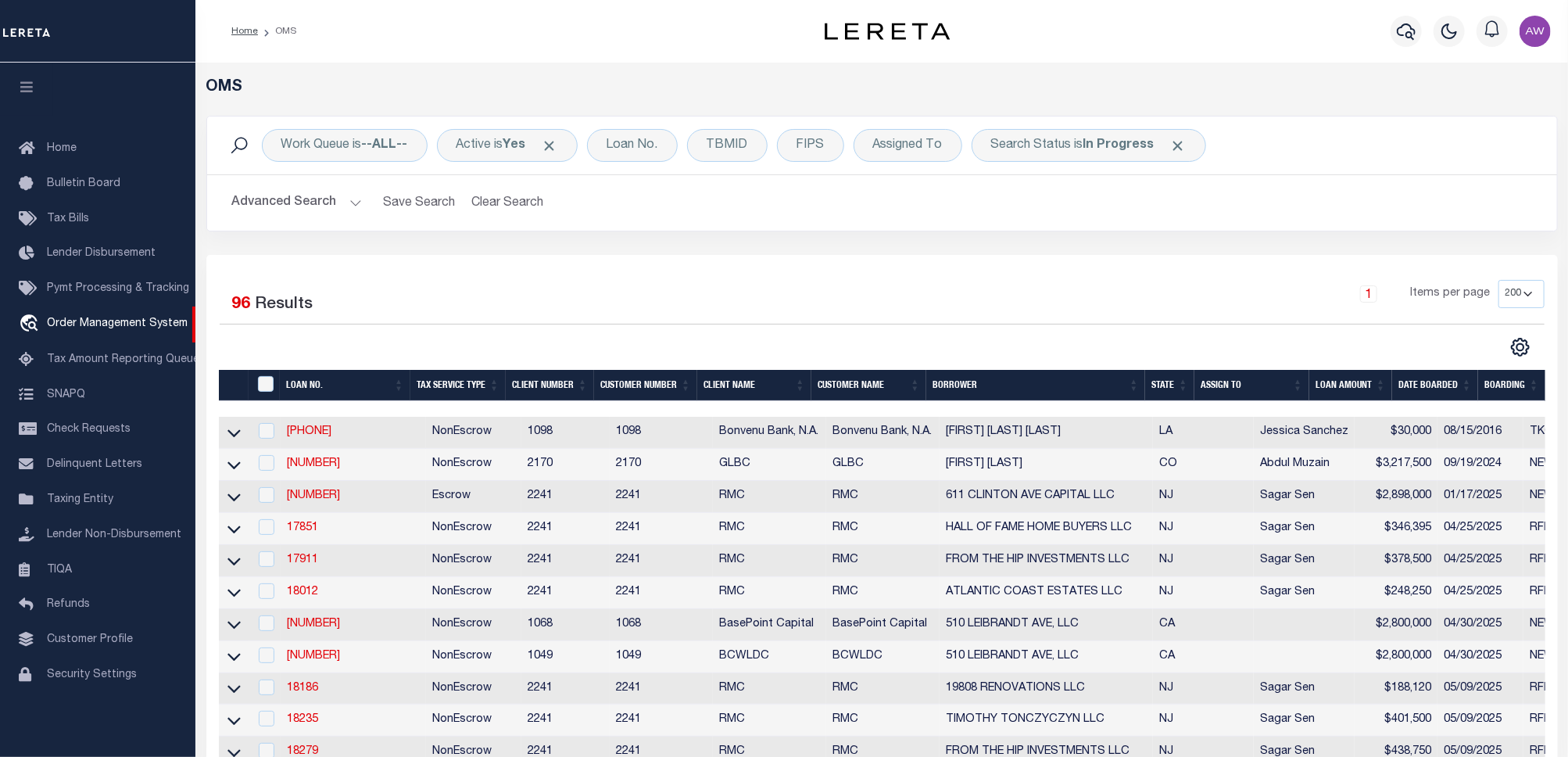 click on "[PHONE]" at bounding box center (309, 432) 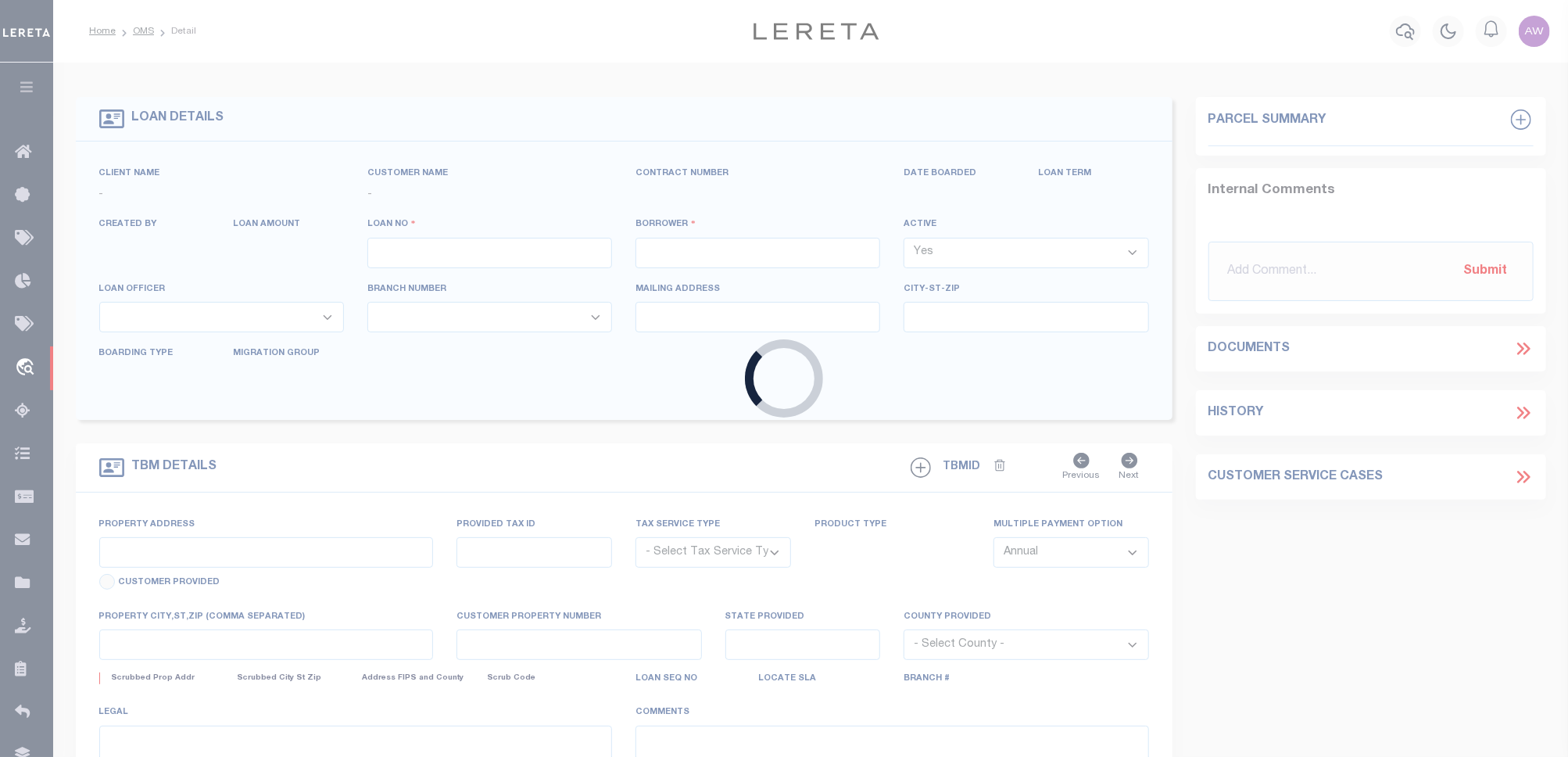 type on "[PHONE]" 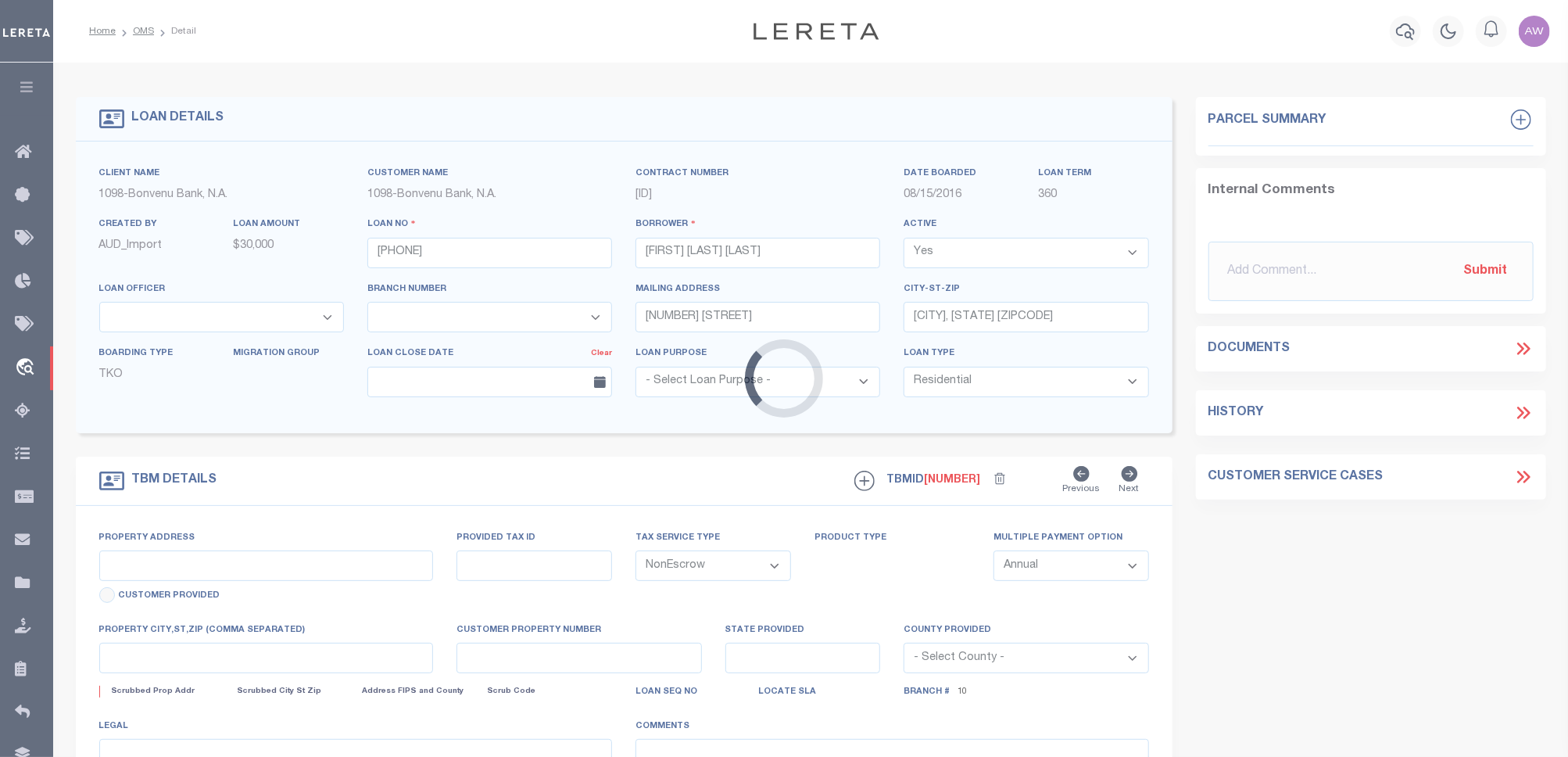 type on "[NUMBER] [STREET]" 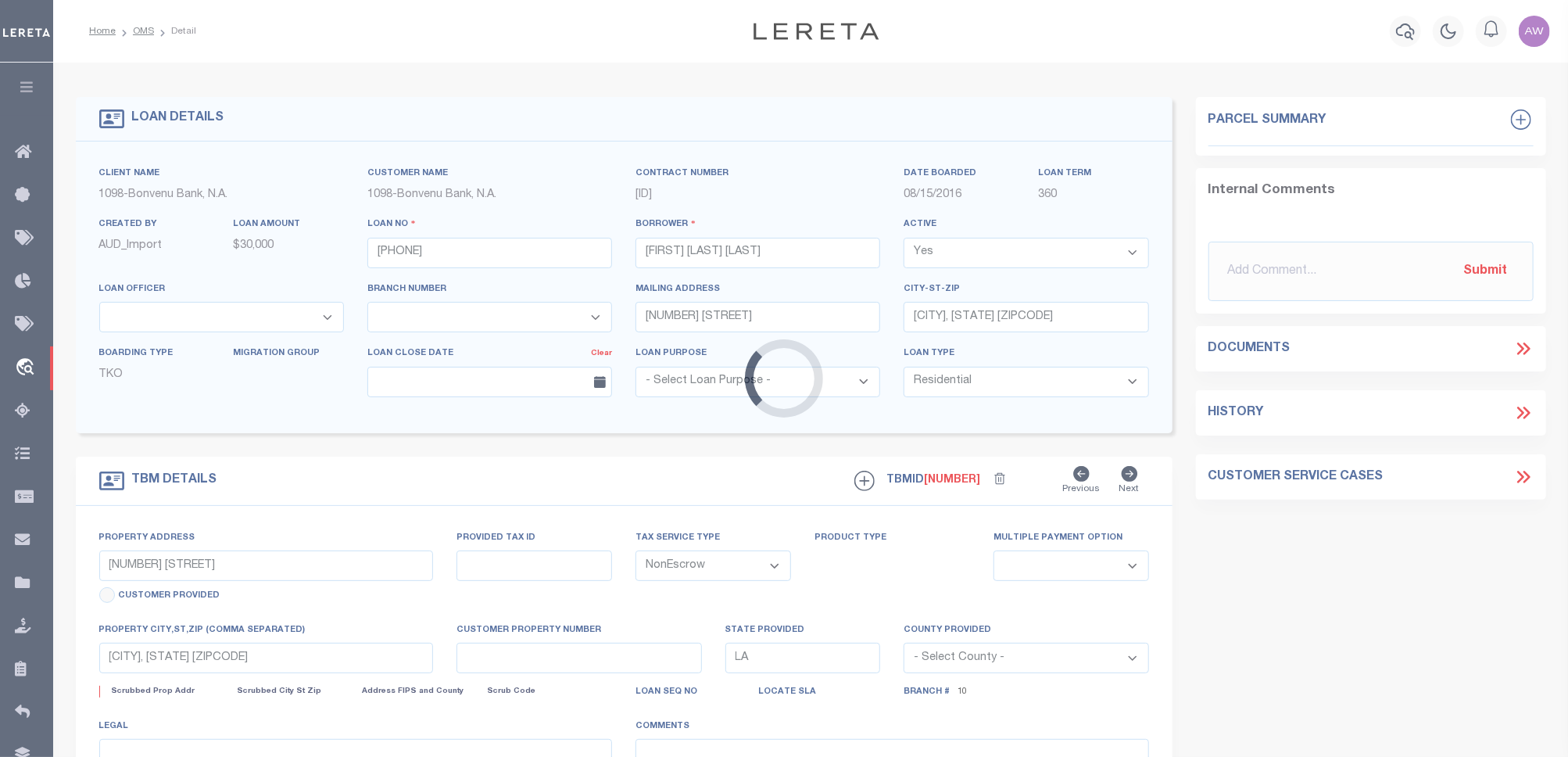 select 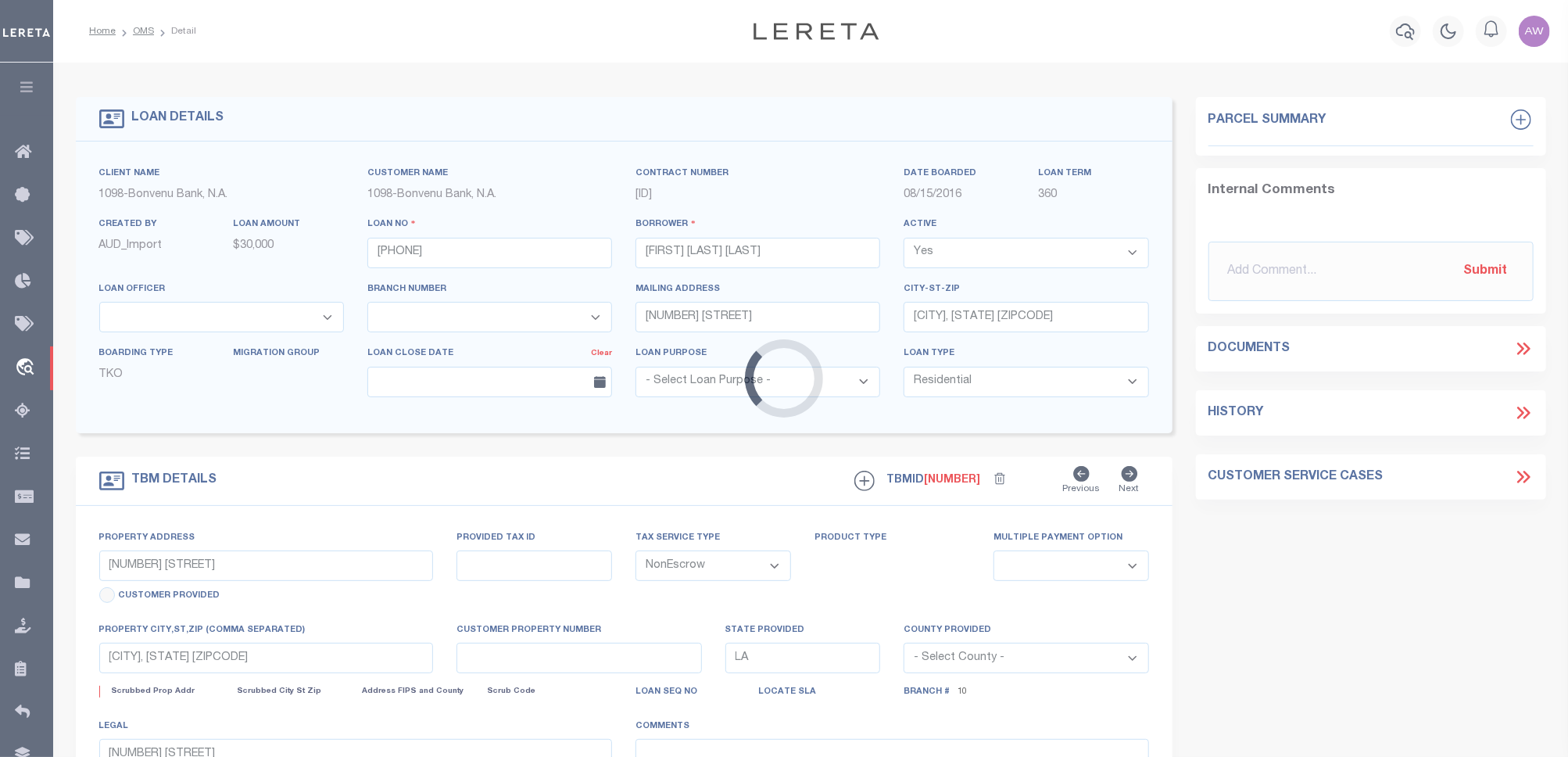 select on "10851" 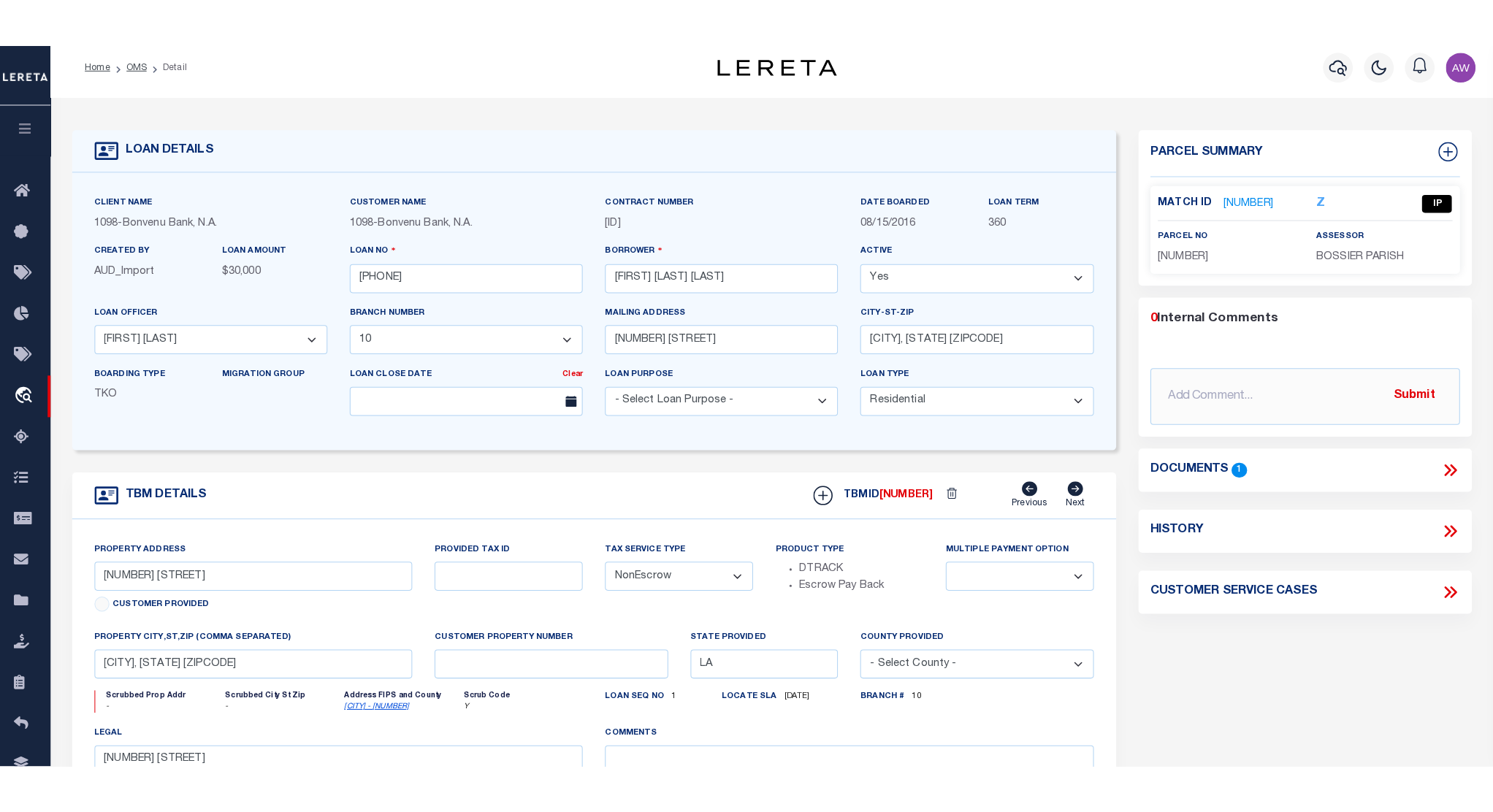 scroll, scrollTop: 0, scrollLeft: 0, axis: both 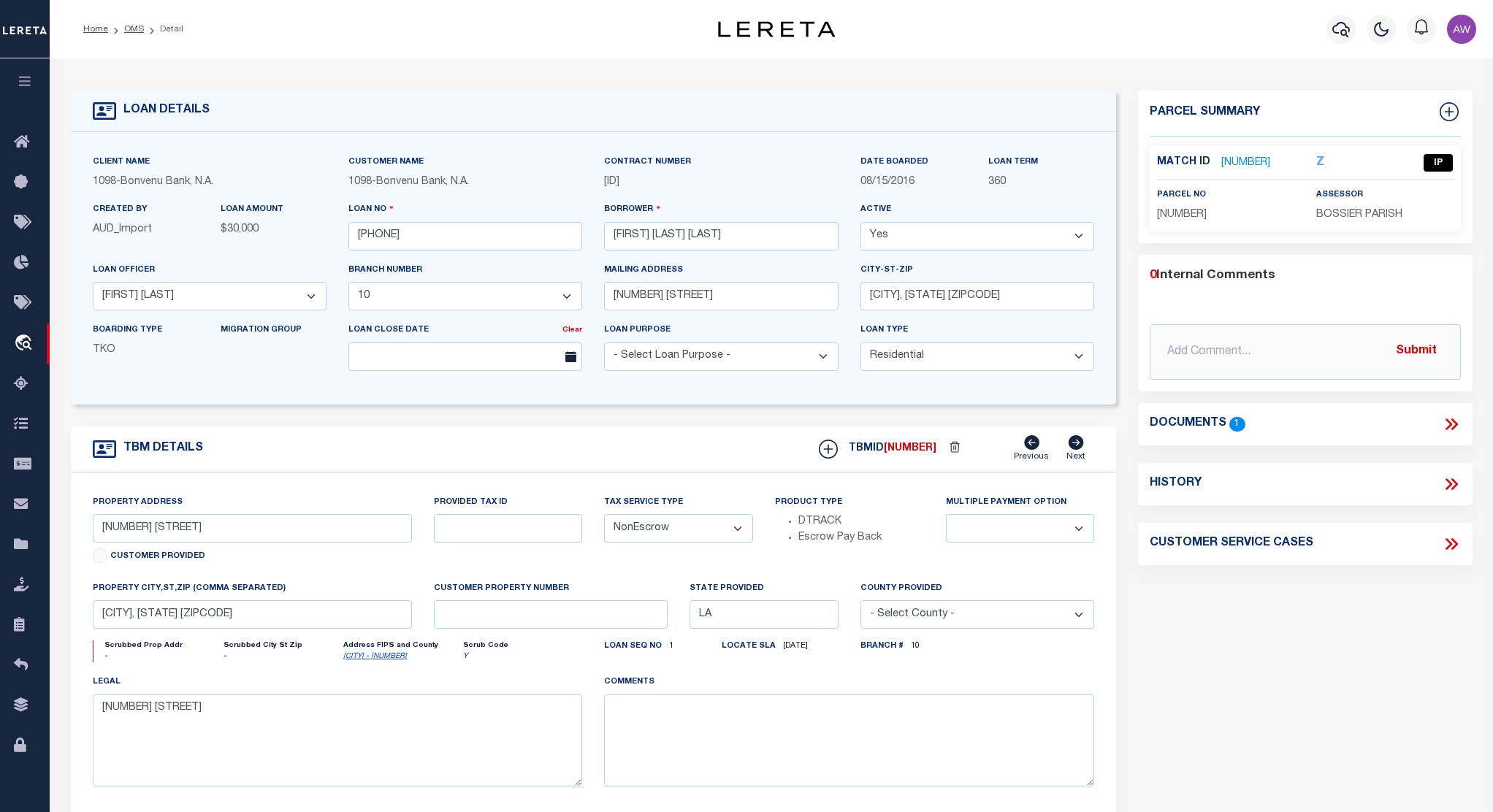 click at bounding box center (25, 83) 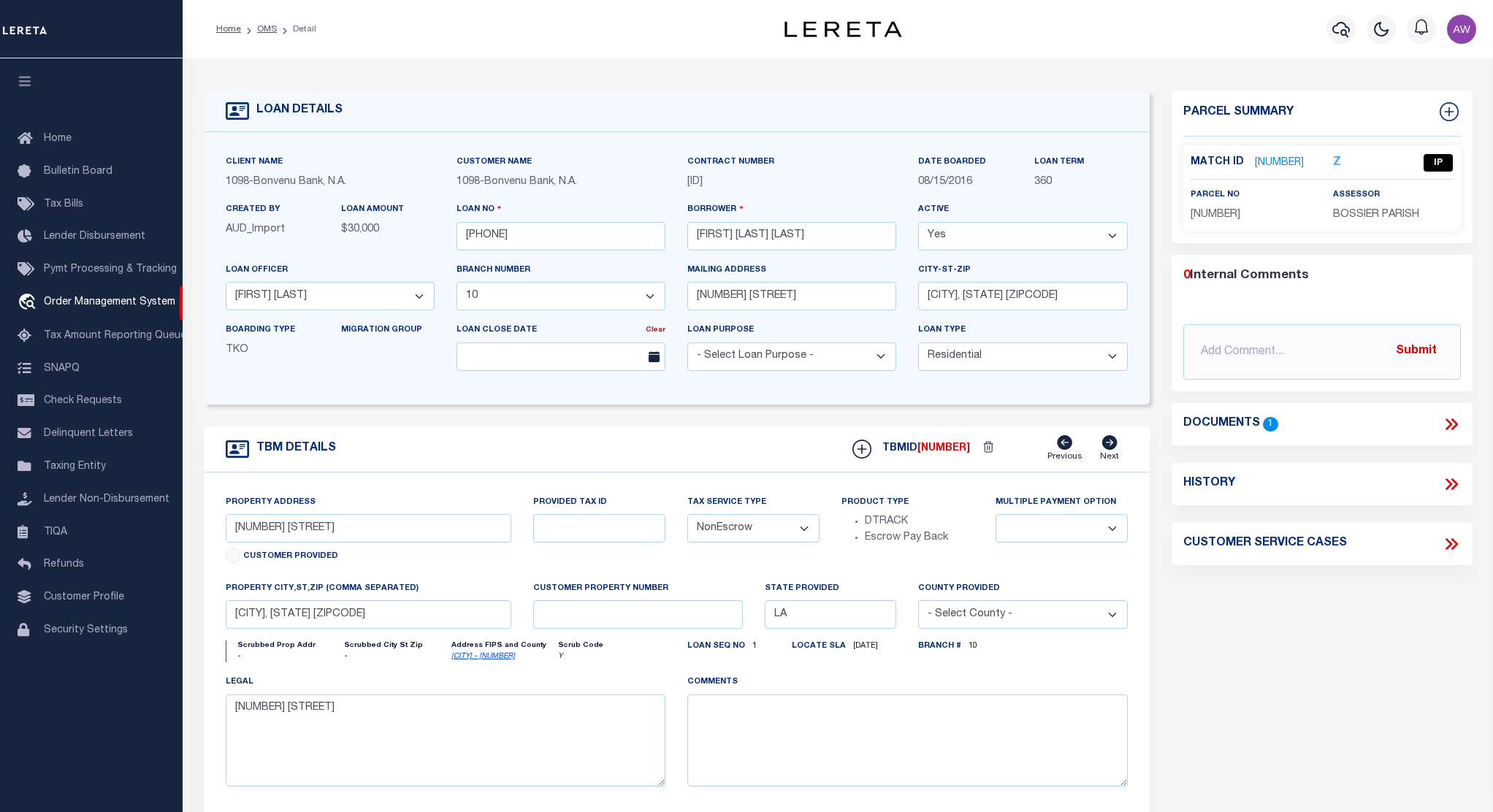 click at bounding box center [25, 81] 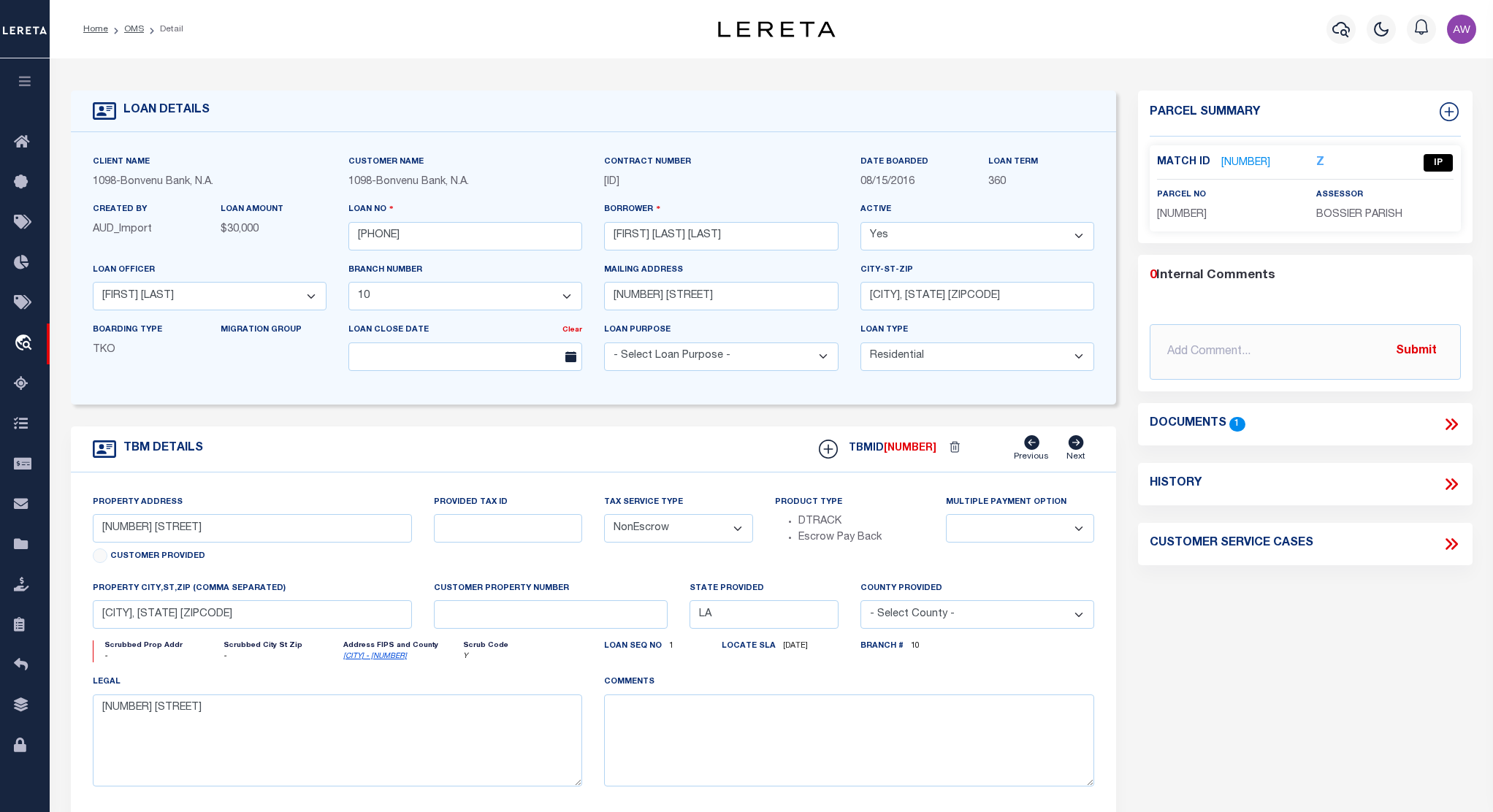 click on "[NUMBER]" at bounding box center [1245, 163] 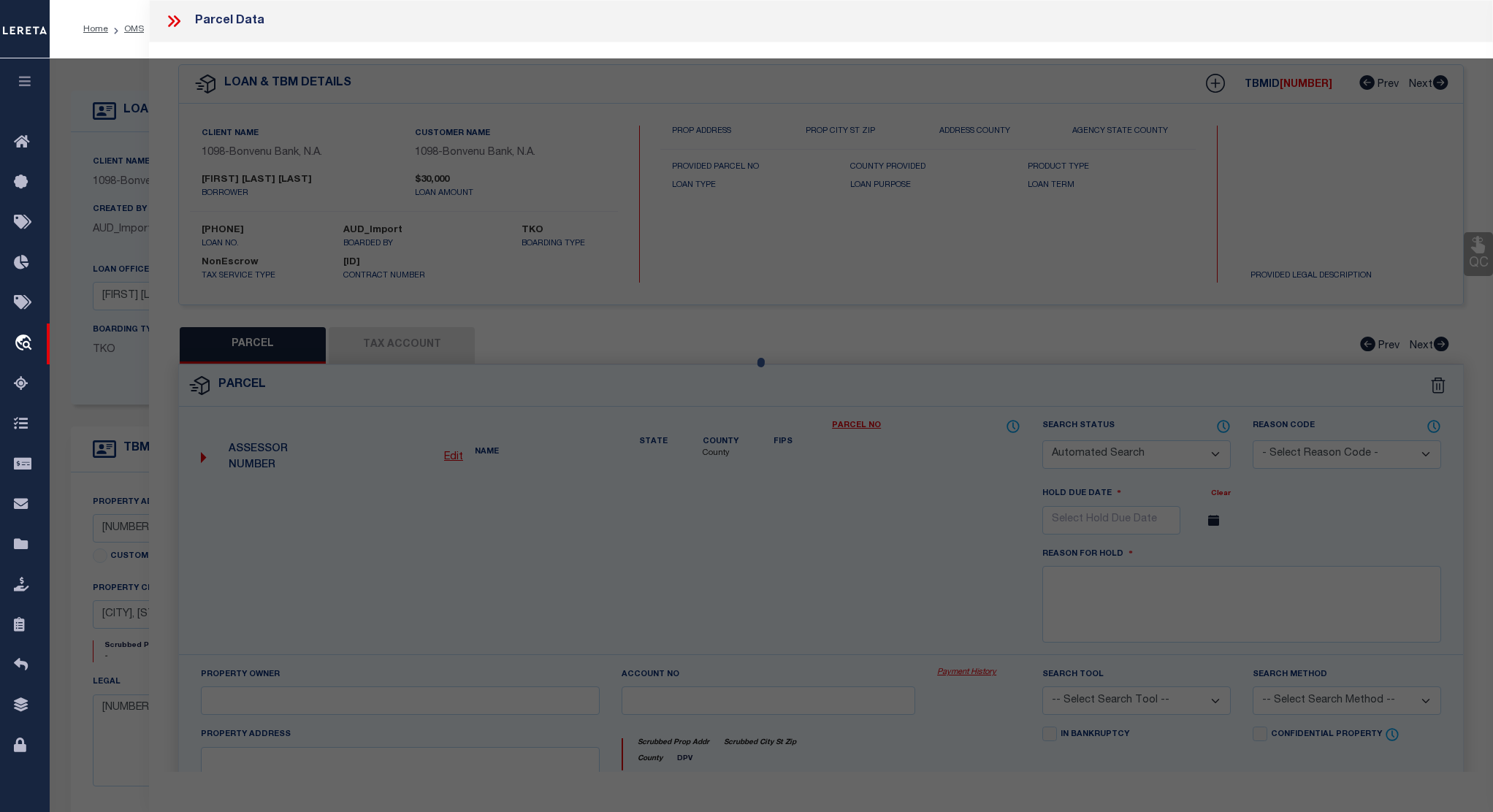 checkbox on "false" 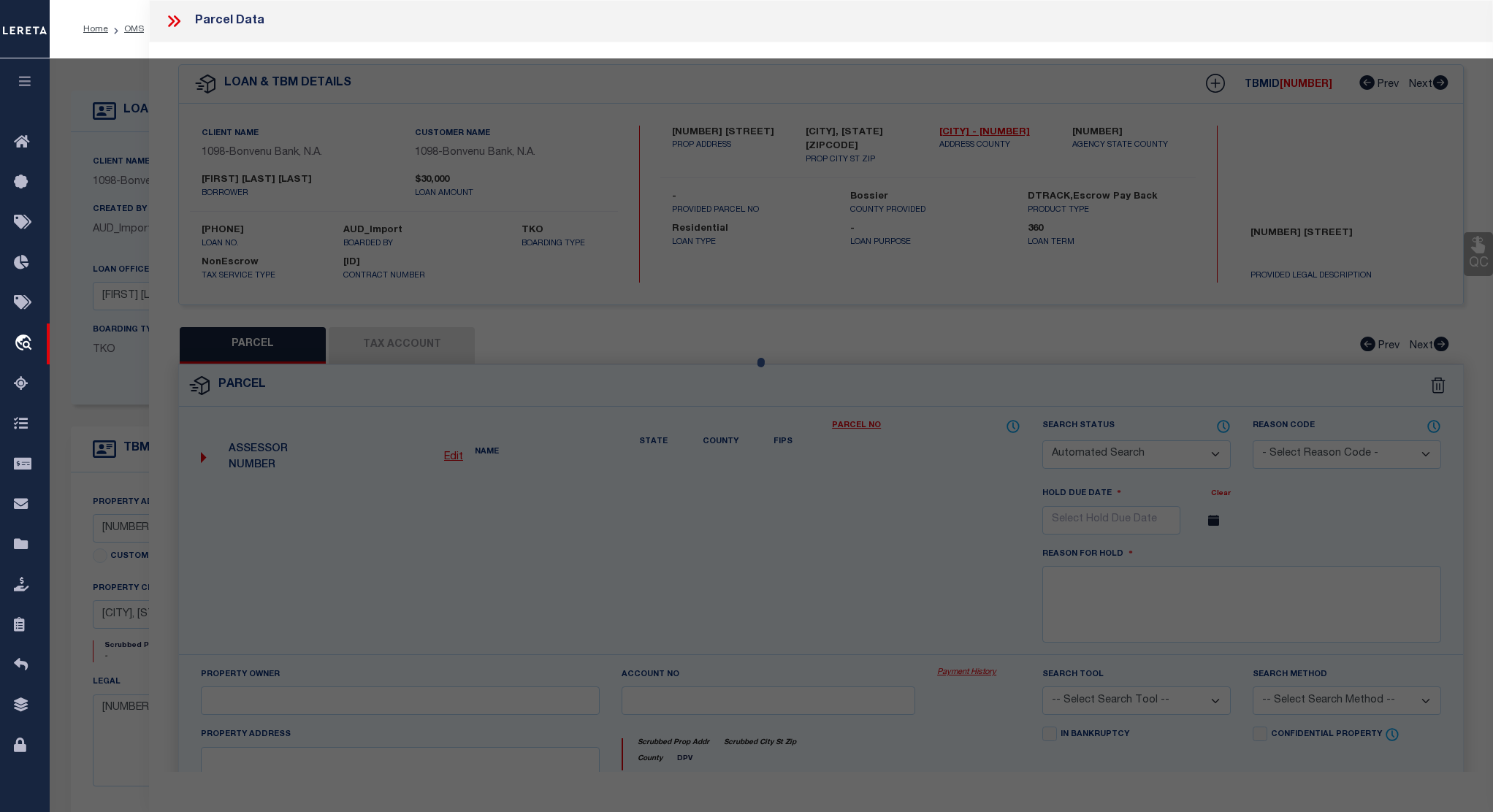 select on "IP" 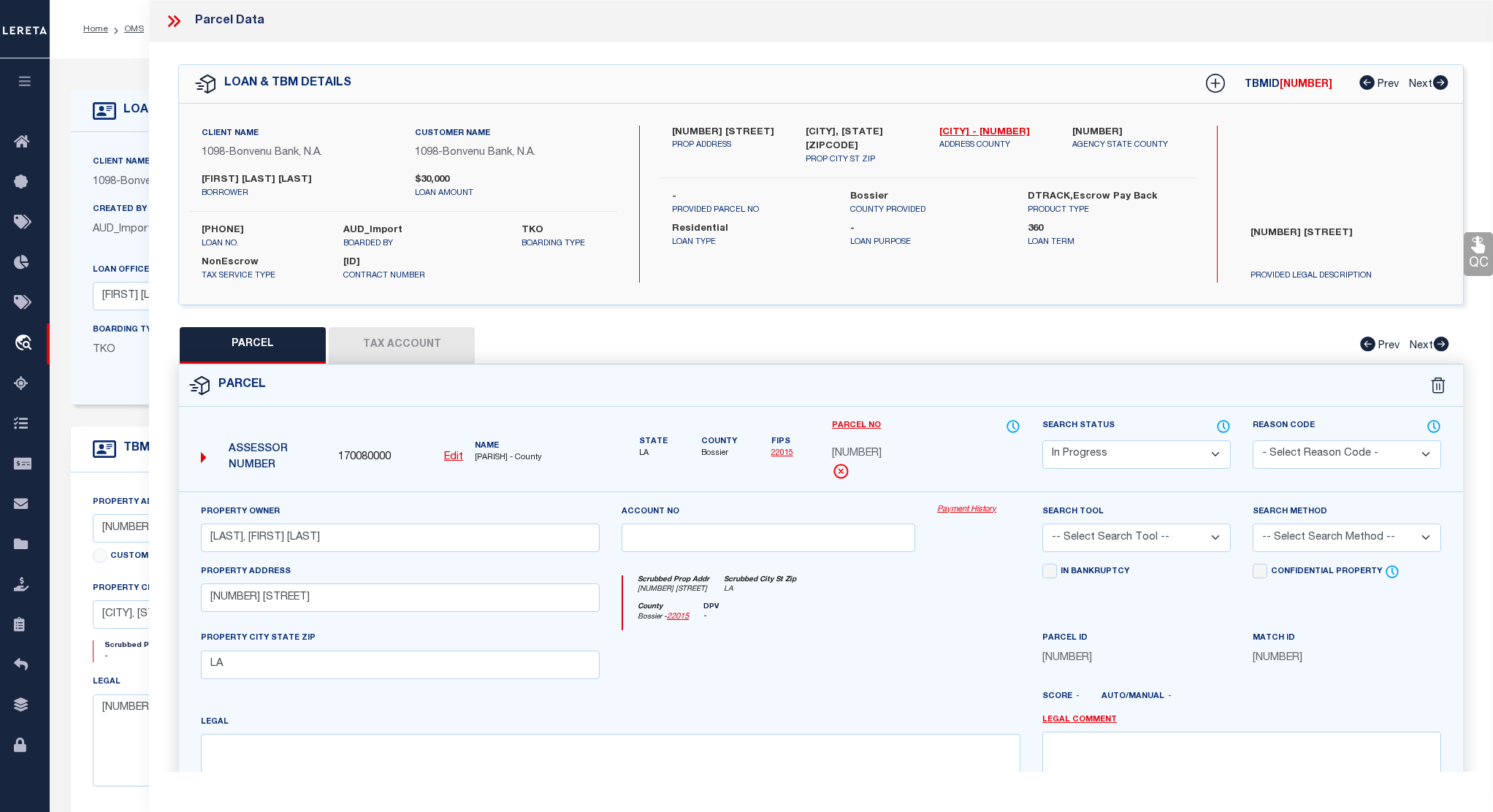click 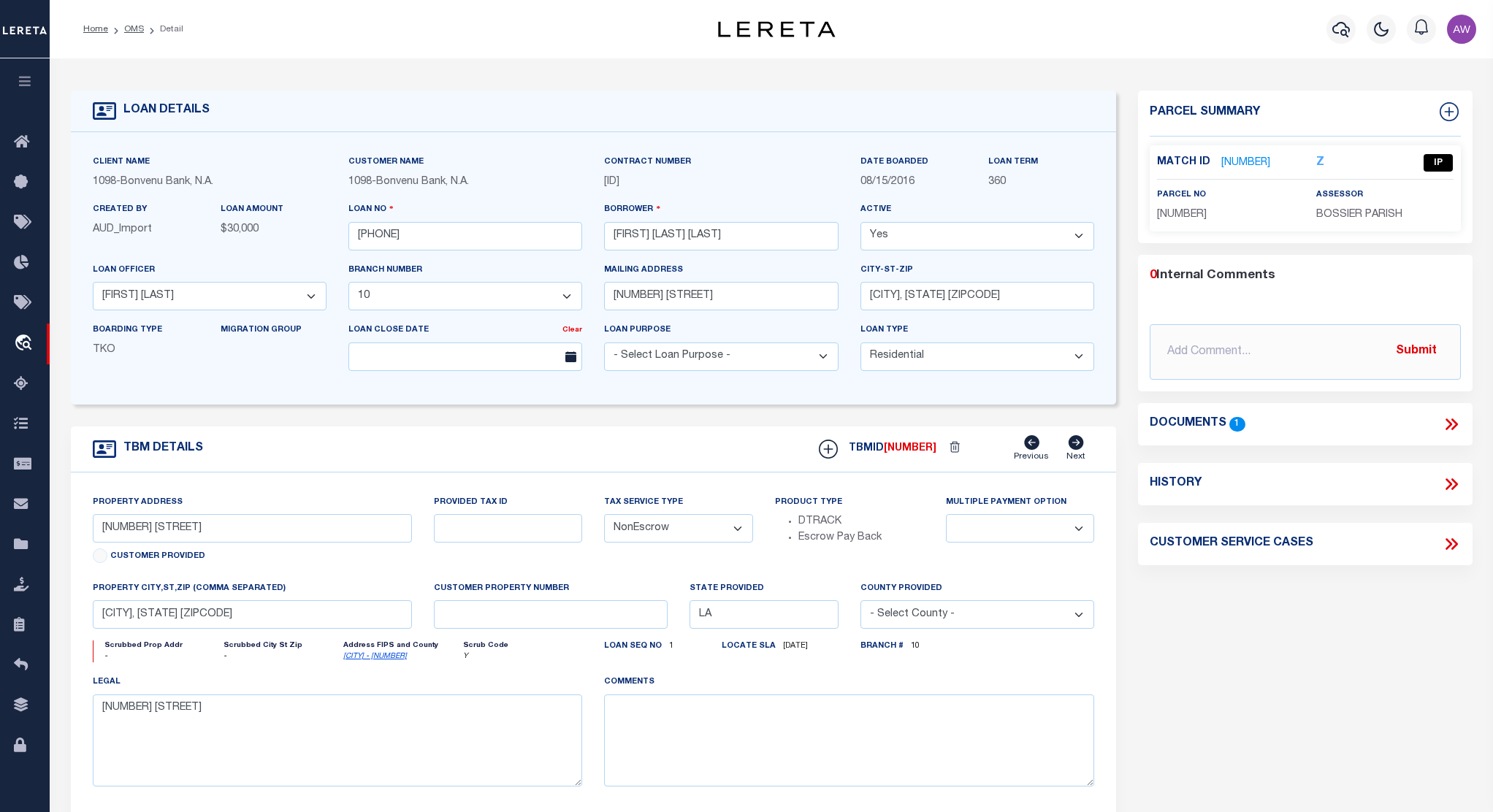 click on "[NUMBER]" at bounding box center [1245, 163] 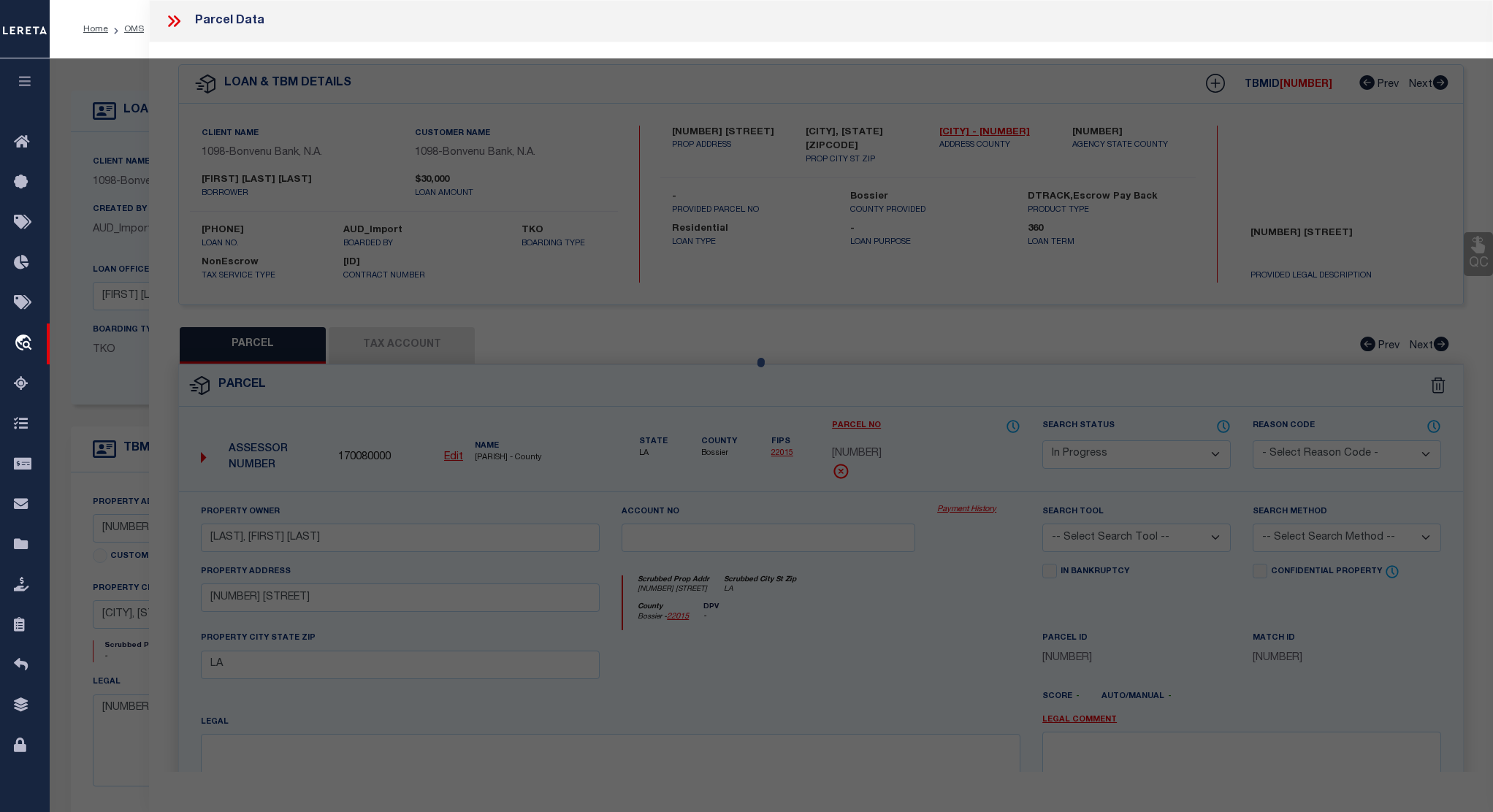 select on "AS" 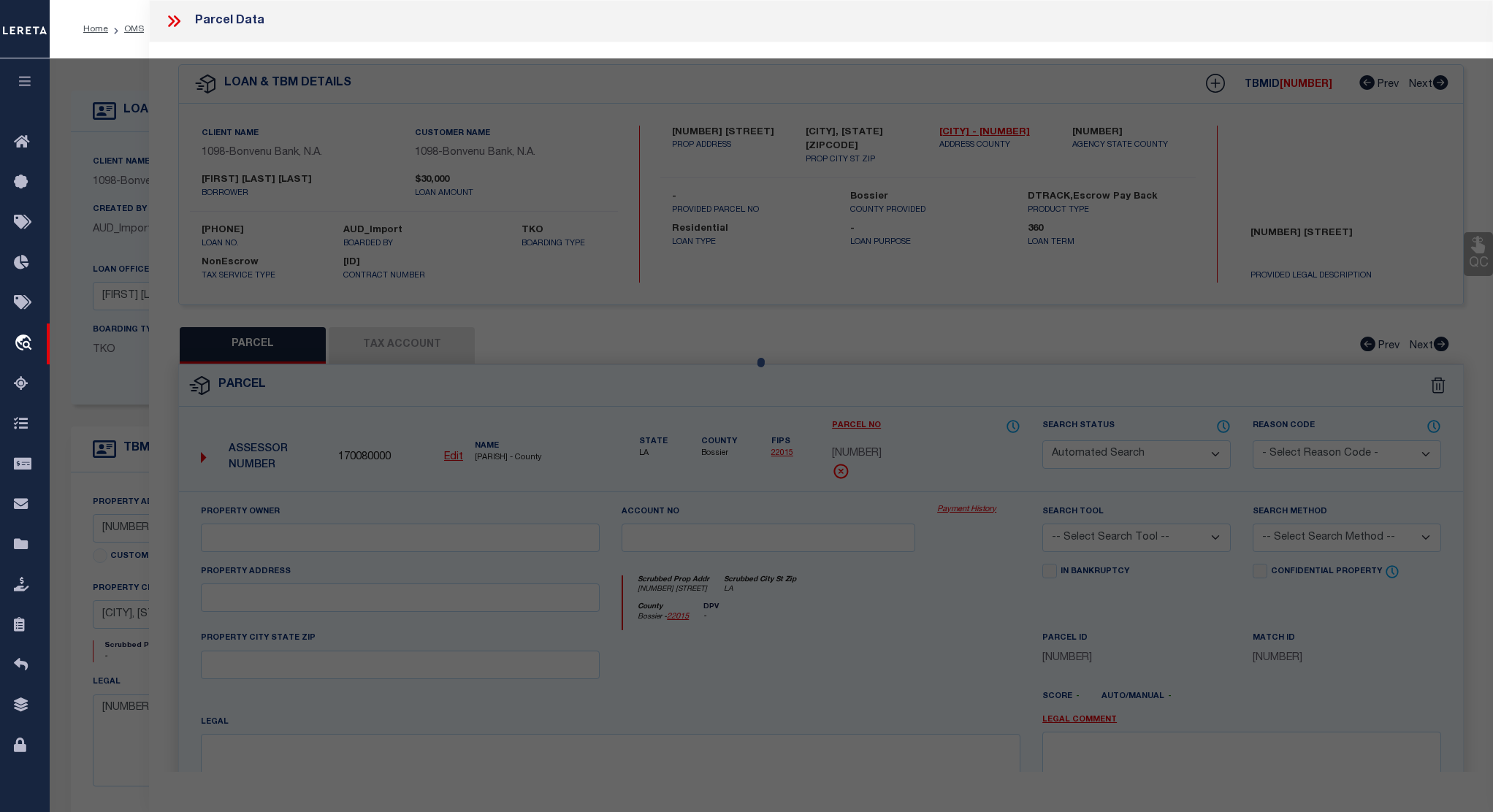 select on "IP" 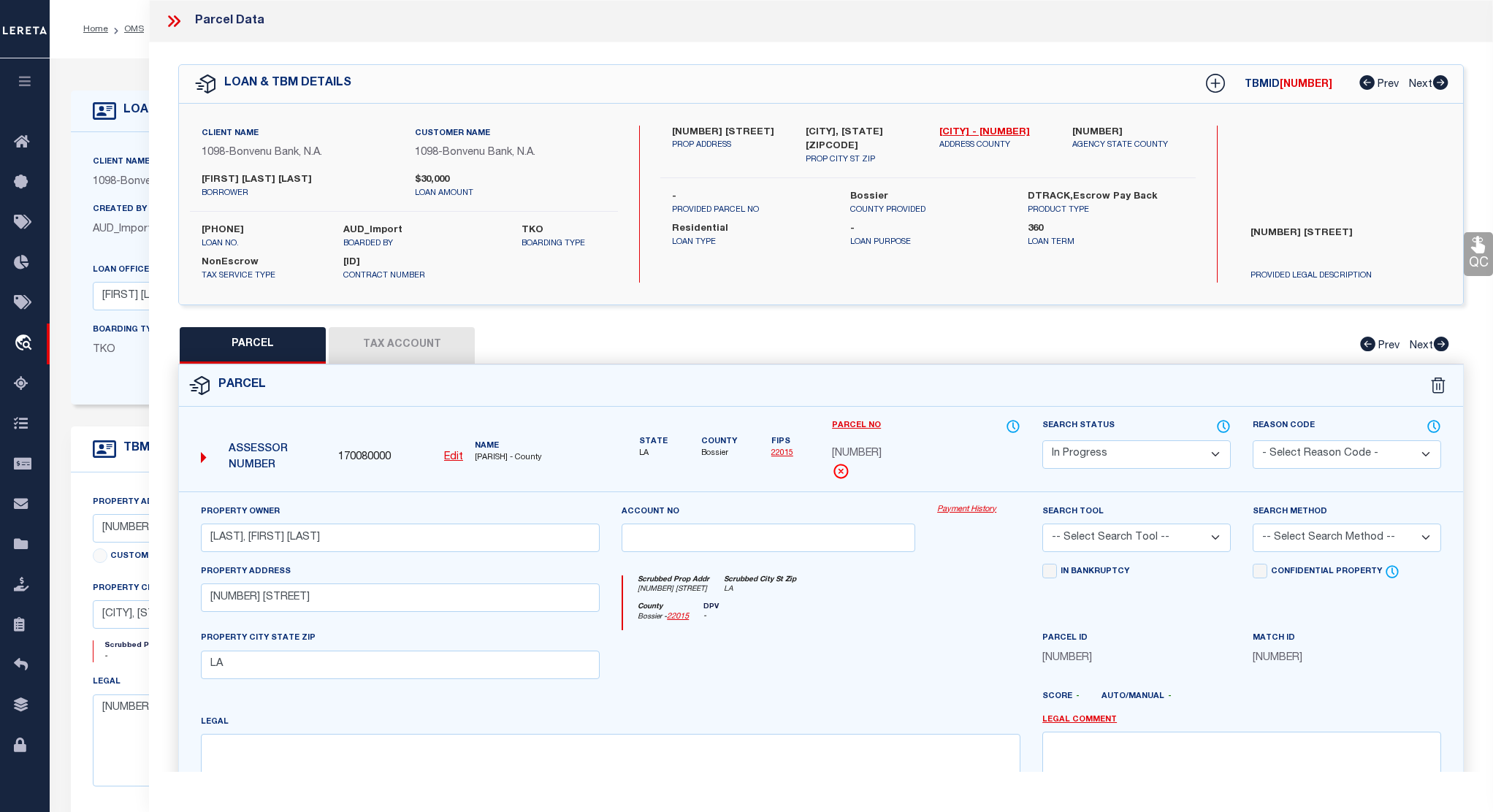 click on "Tax Account" at bounding box center [402, 345] 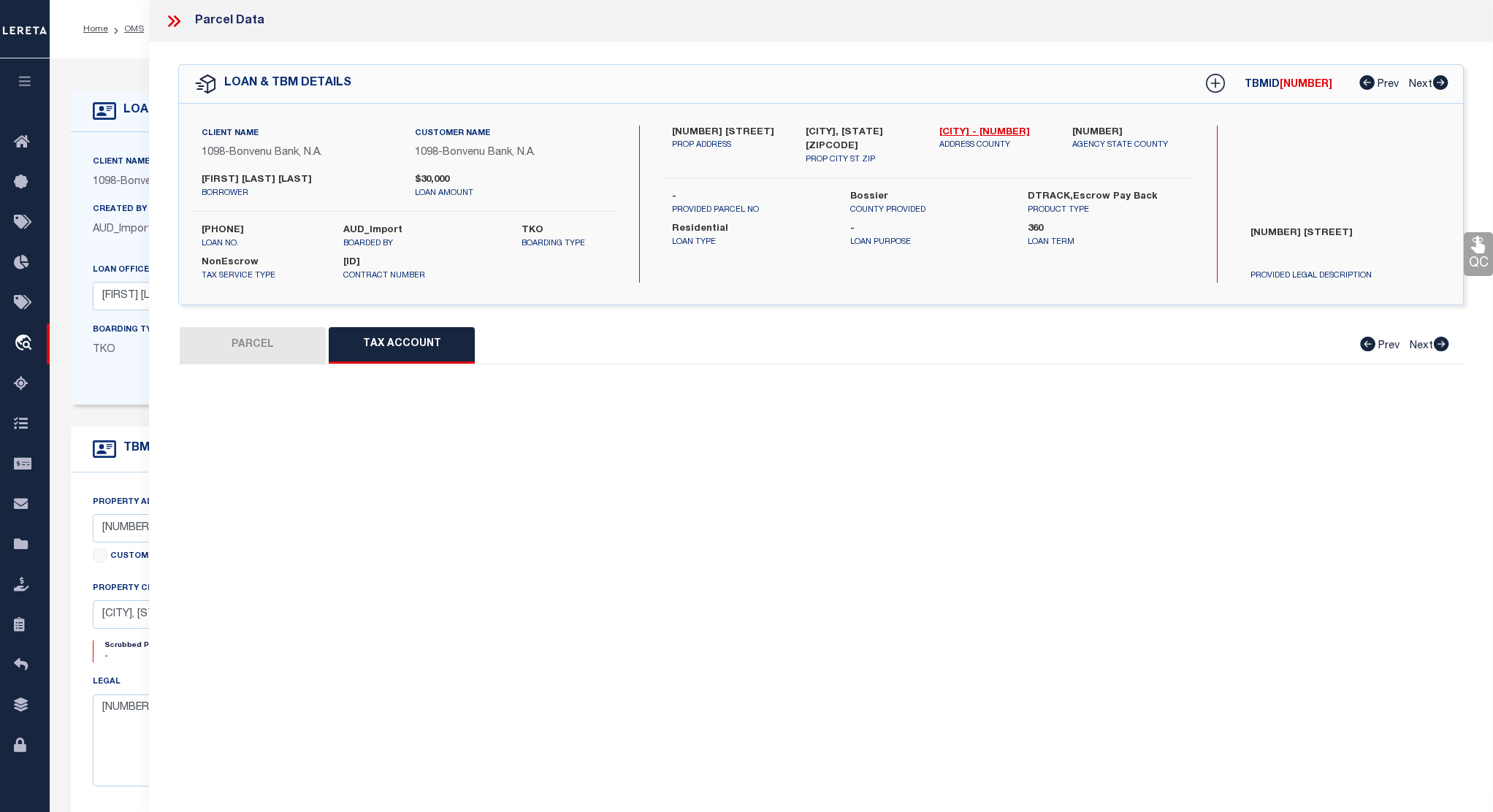 select on "100" 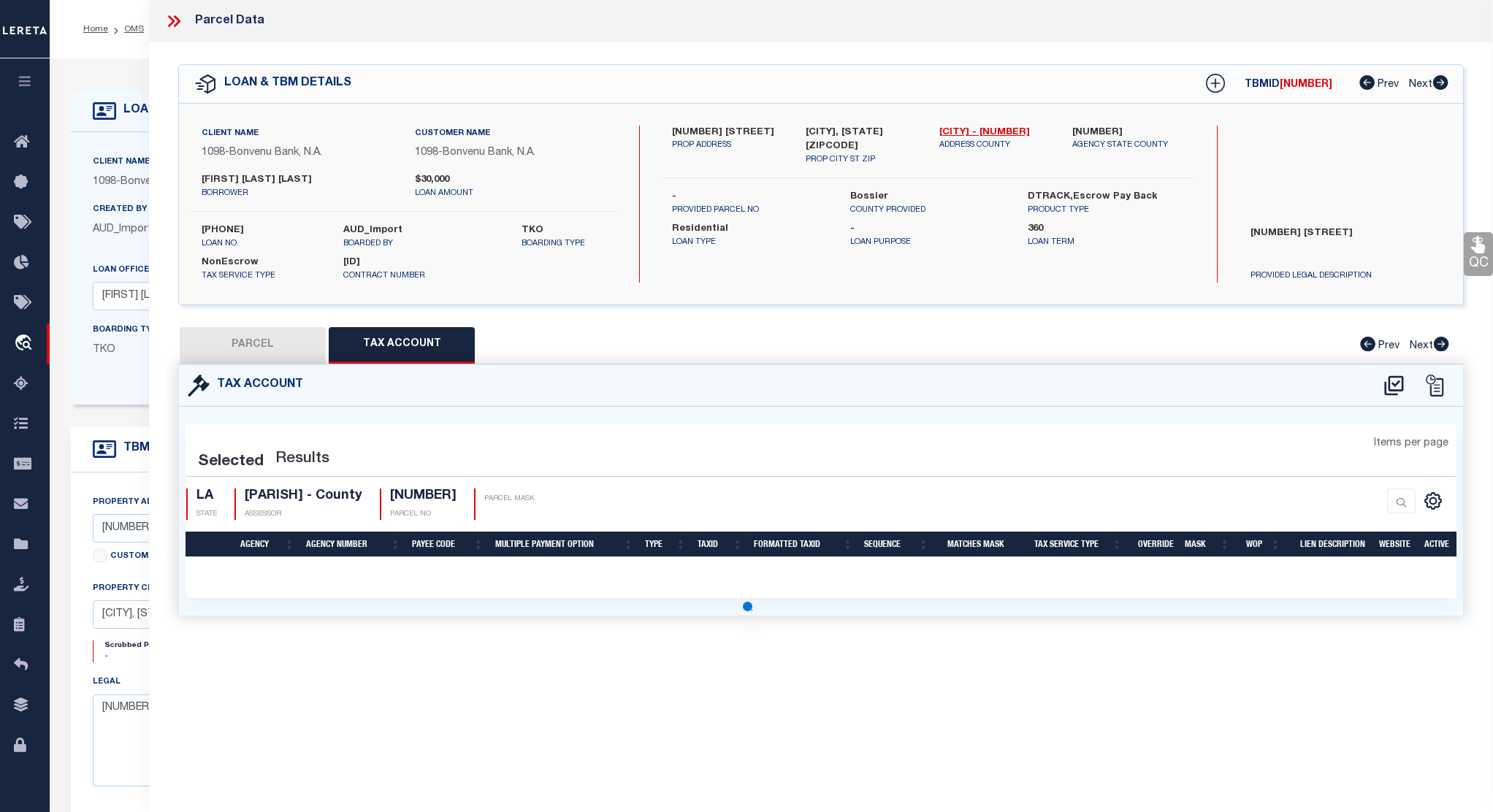 select on "100" 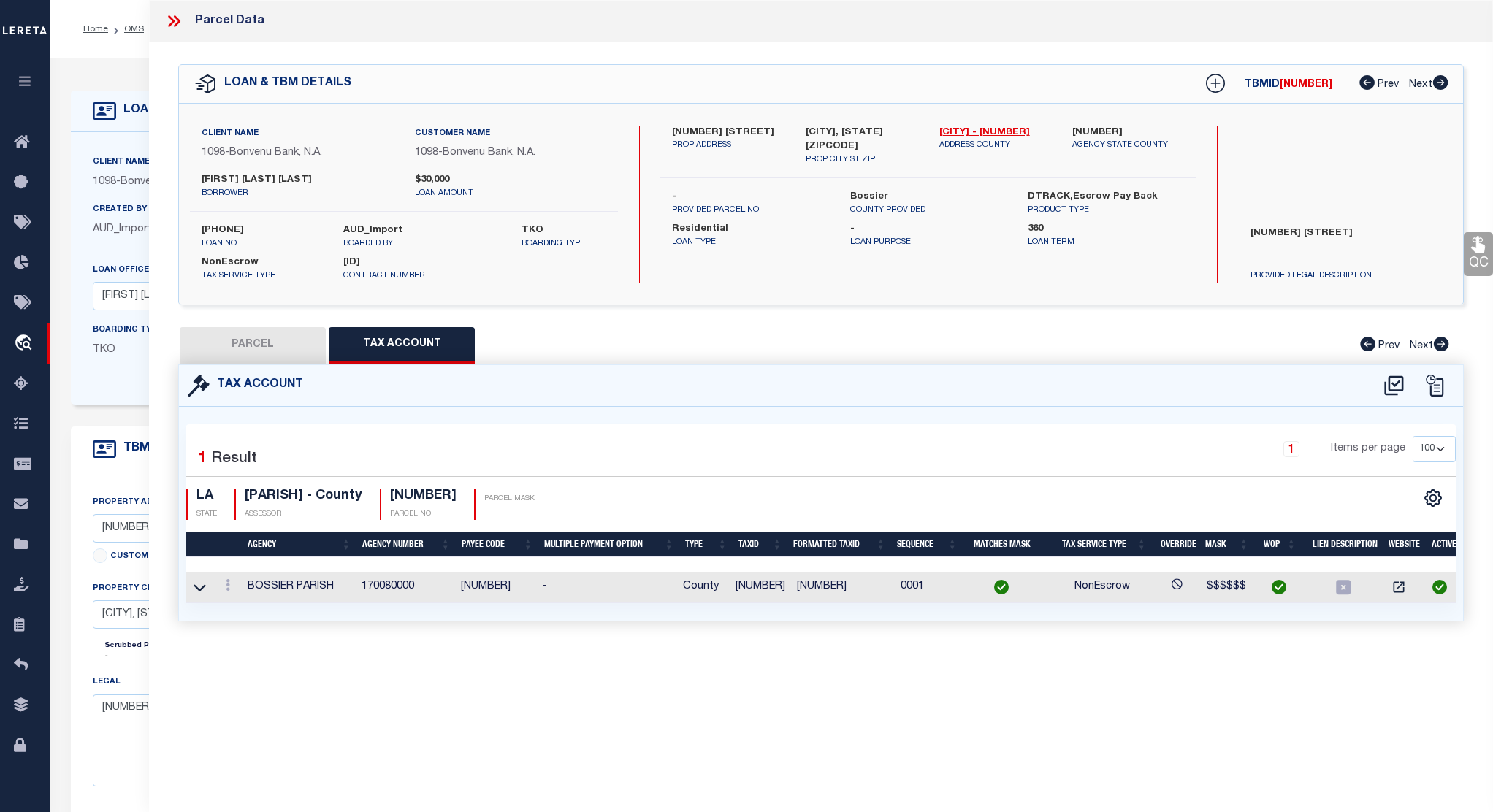 click 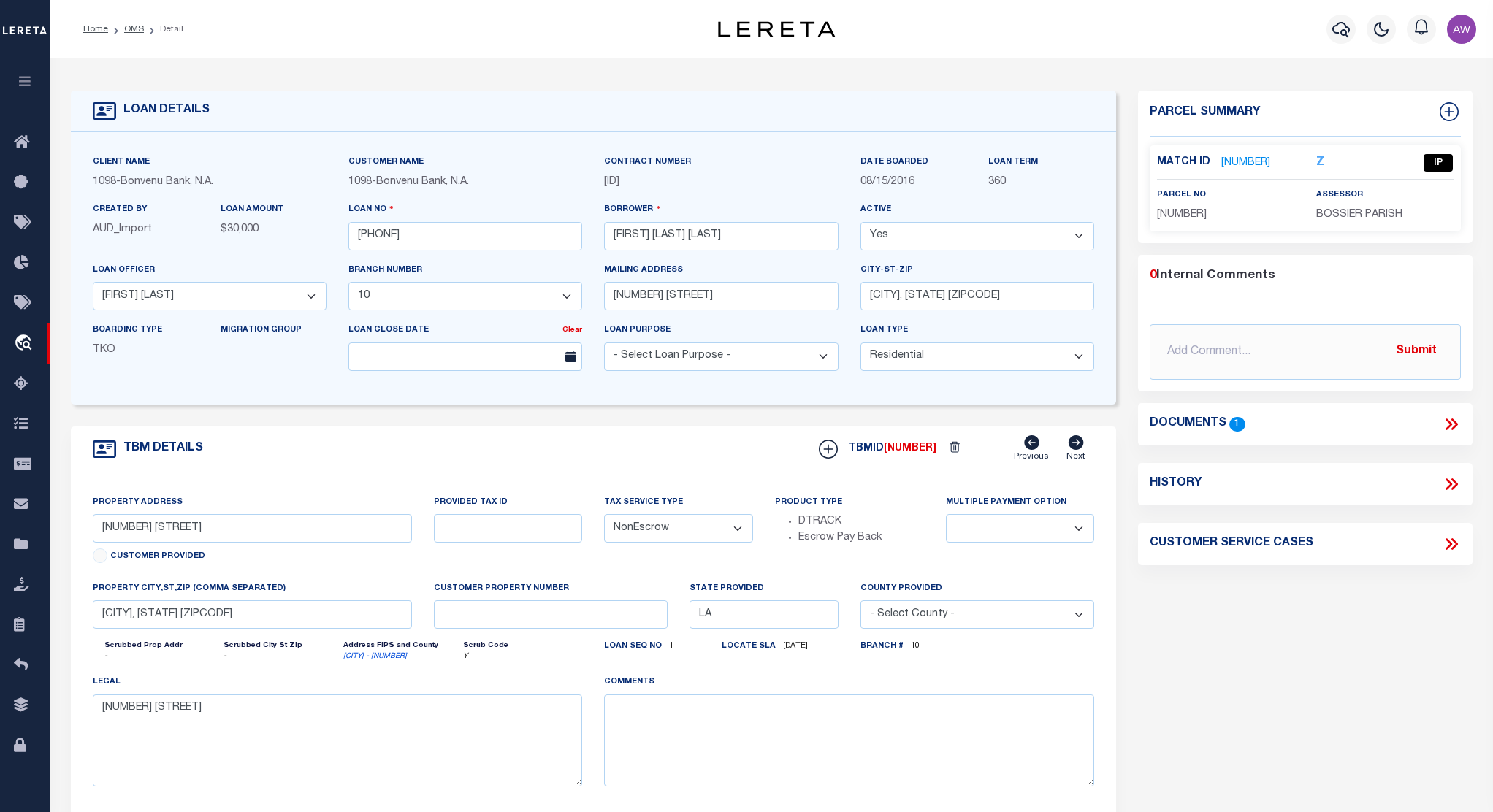 click on "[NUMBER]" at bounding box center [1245, 163] 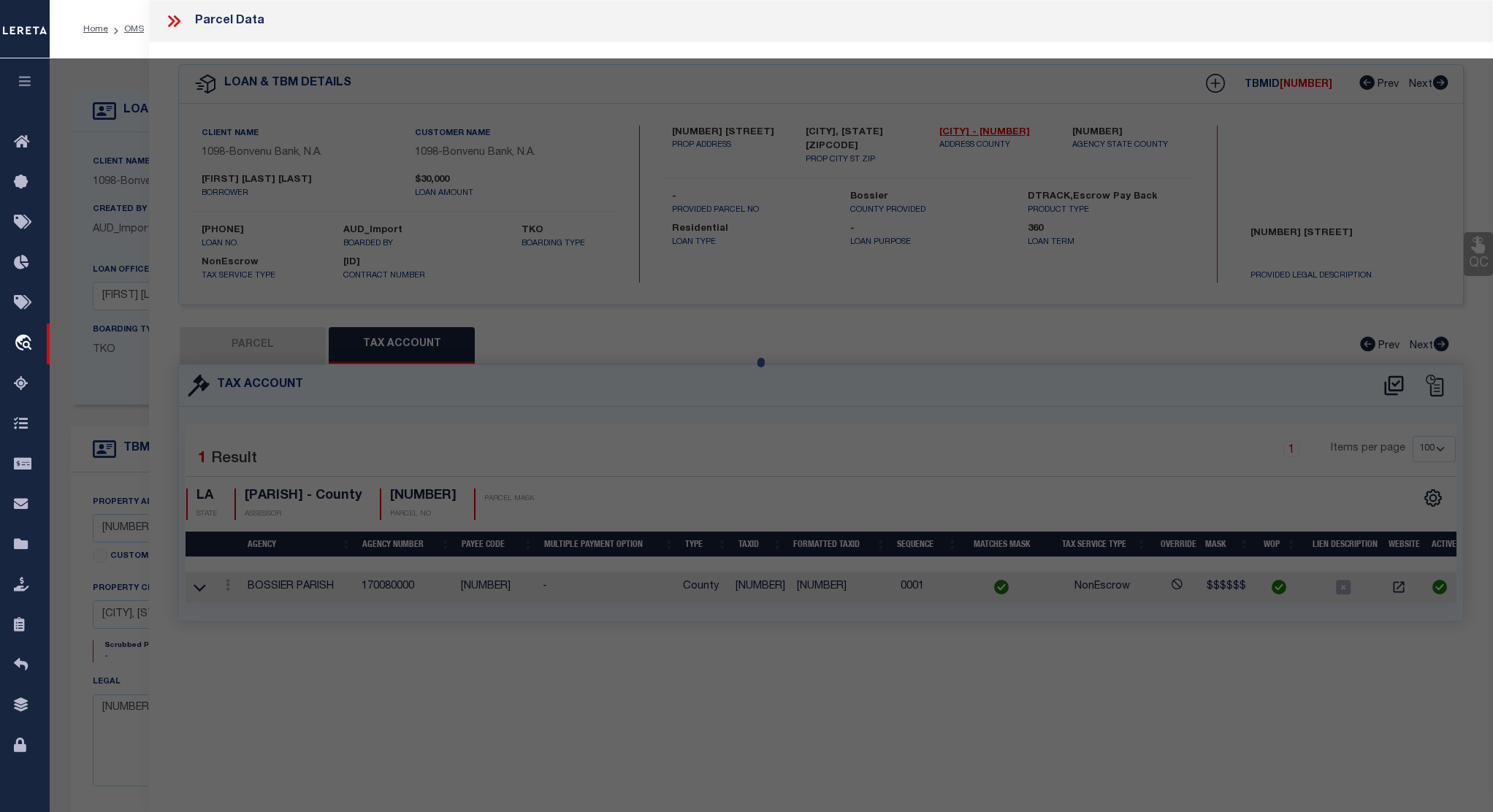 select on "AS" 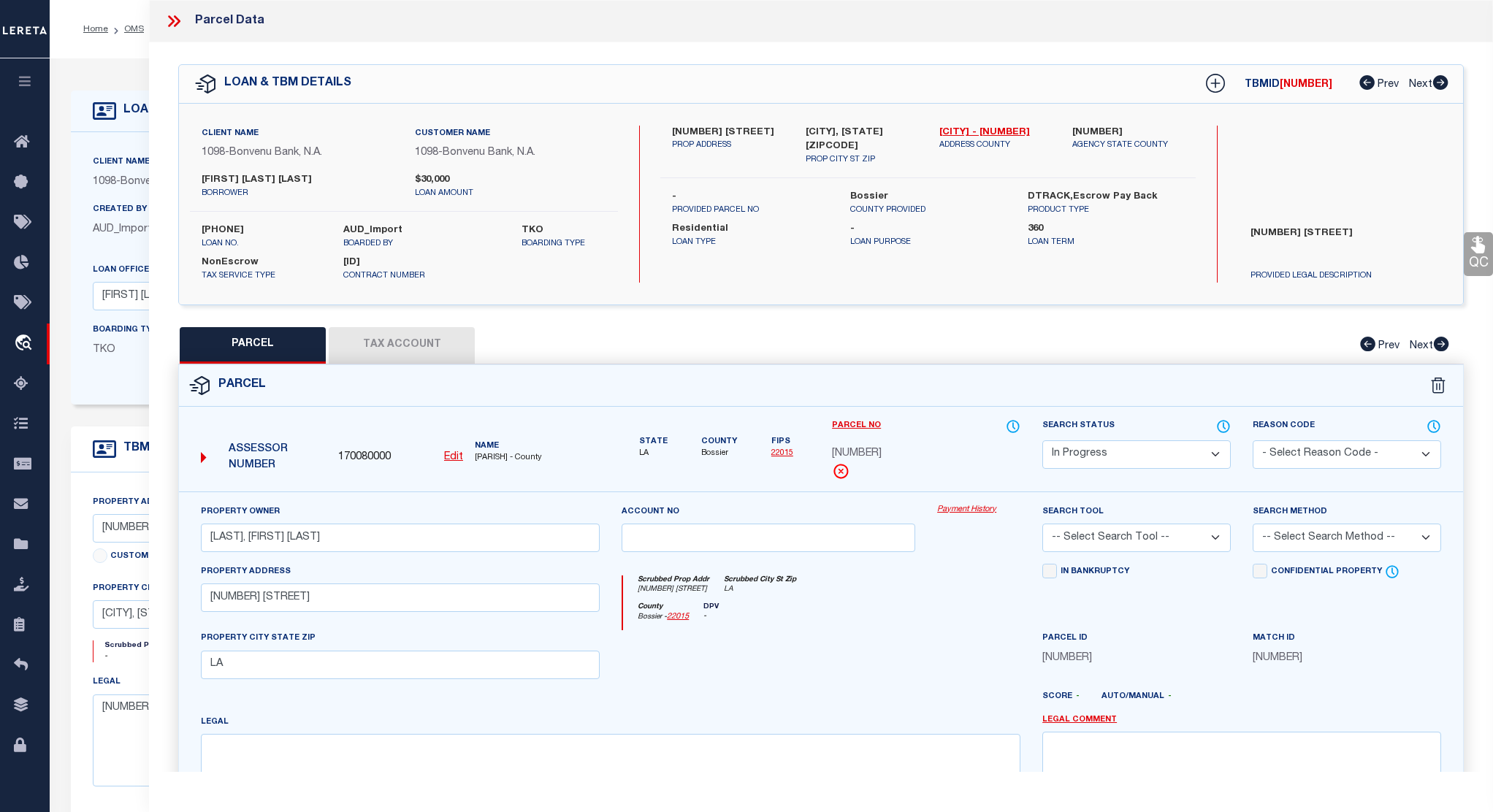click on "Tax Account" at bounding box center (402, 345) 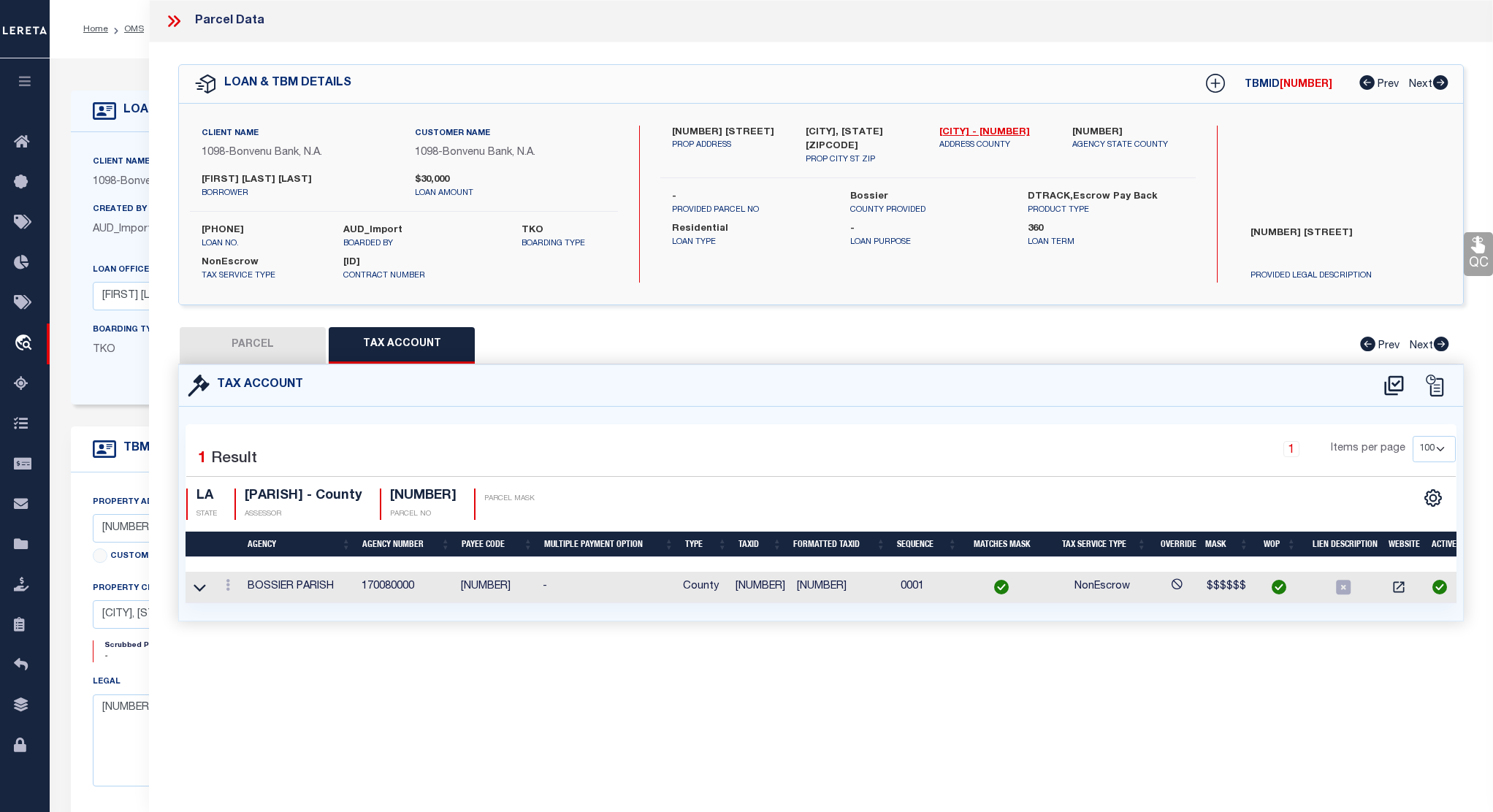 select on "100" 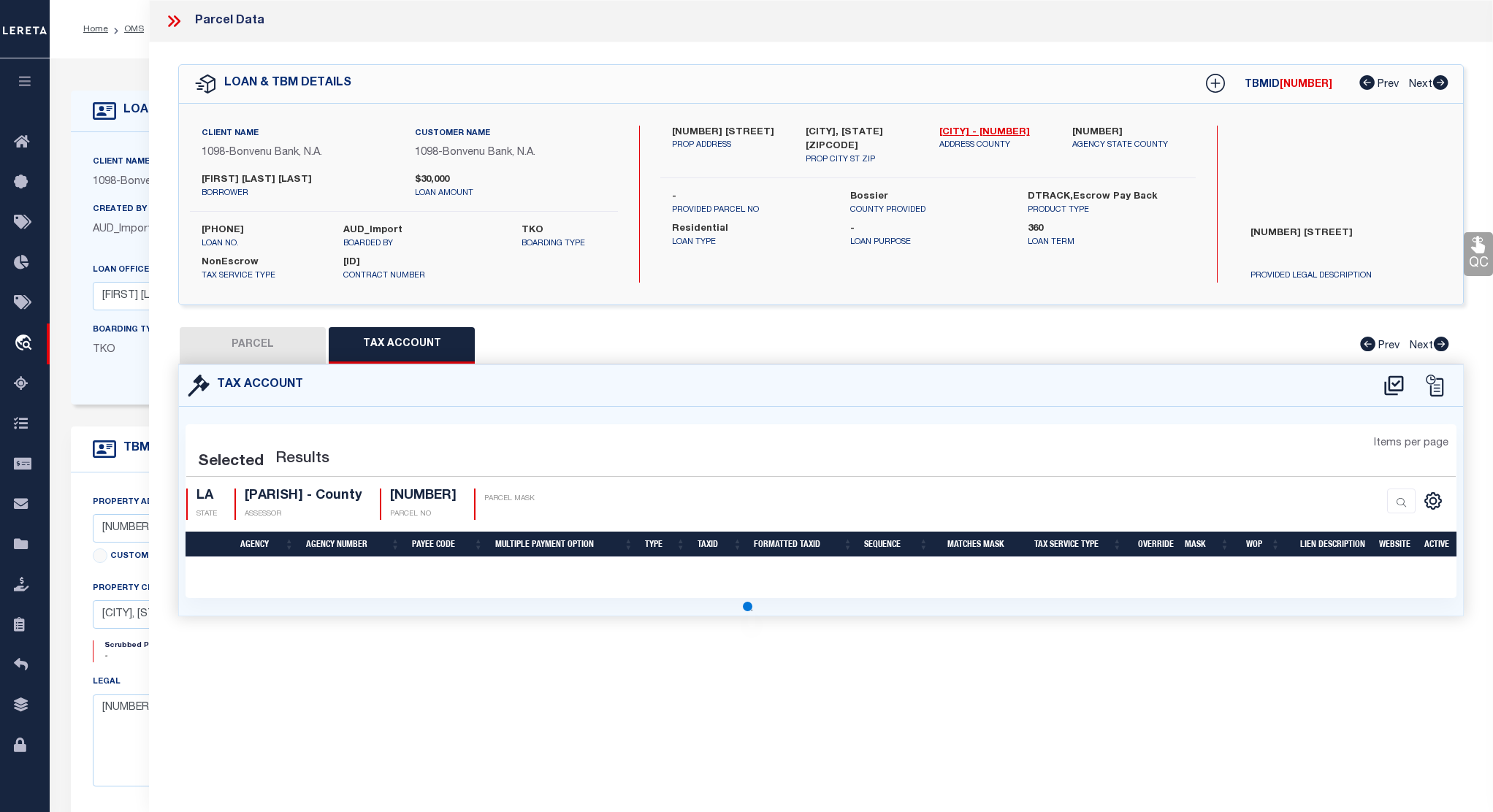 select on "100" 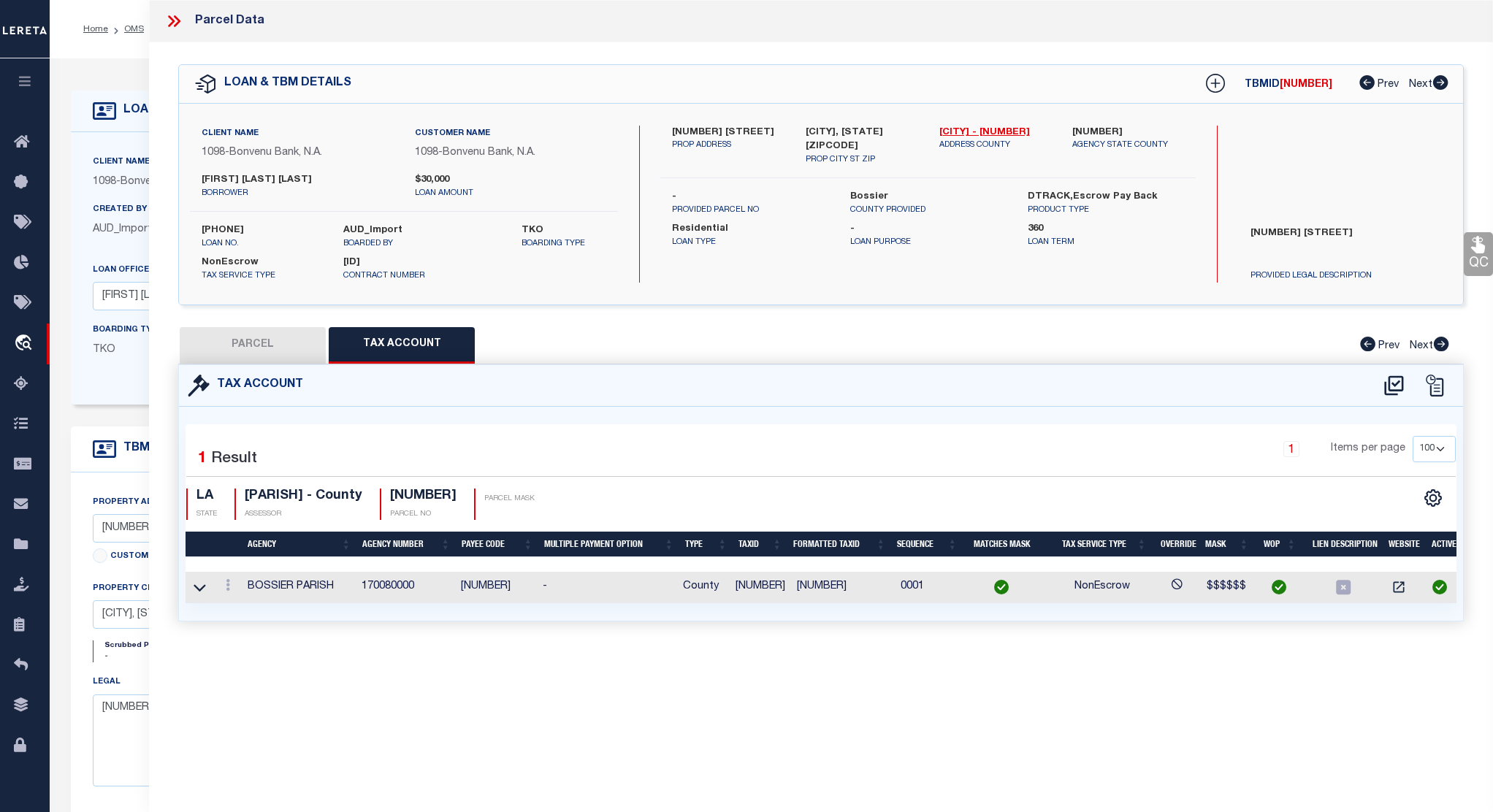click 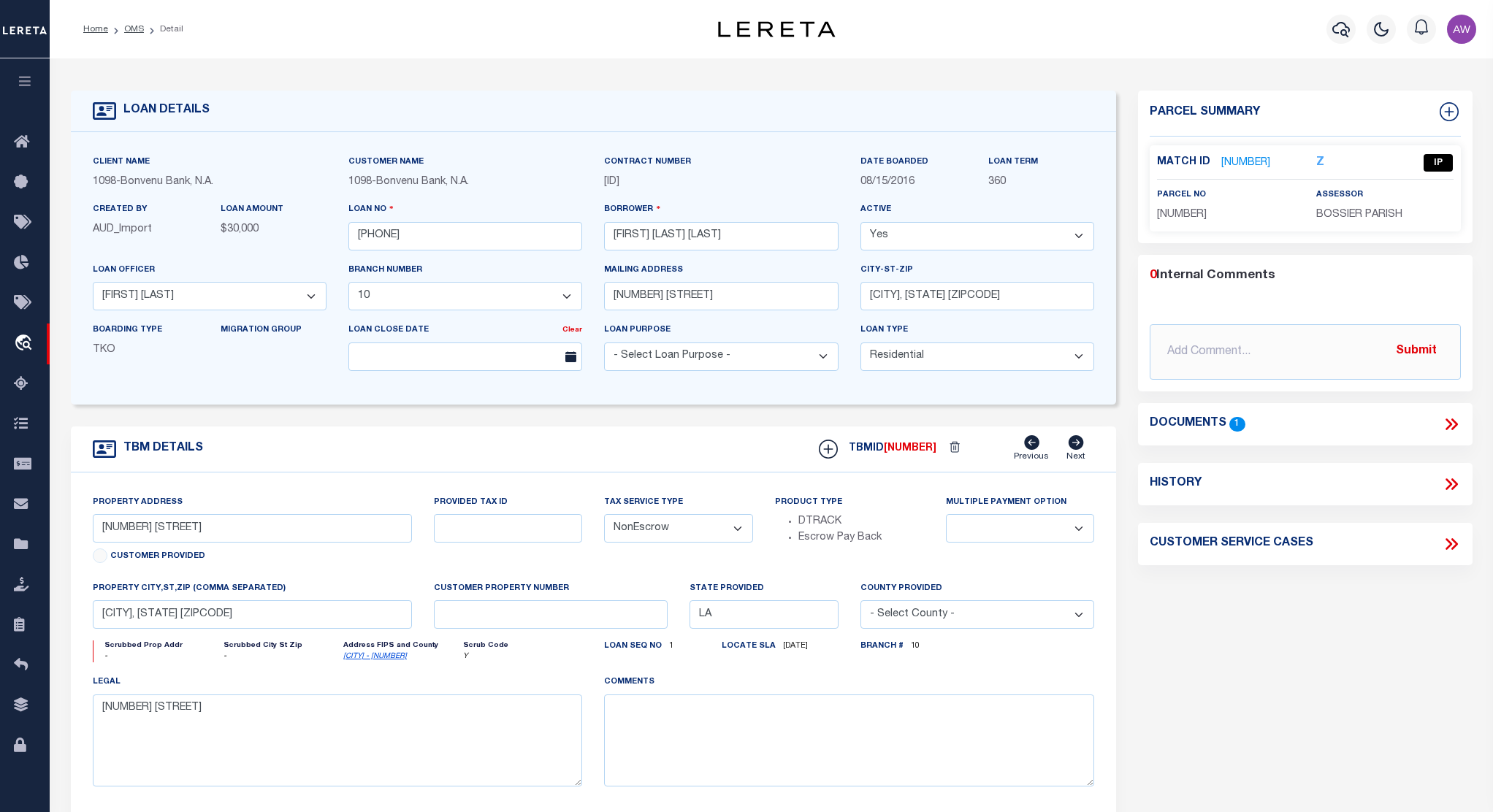 click on "[NUMBER]" at bounding box center (1245, 163) 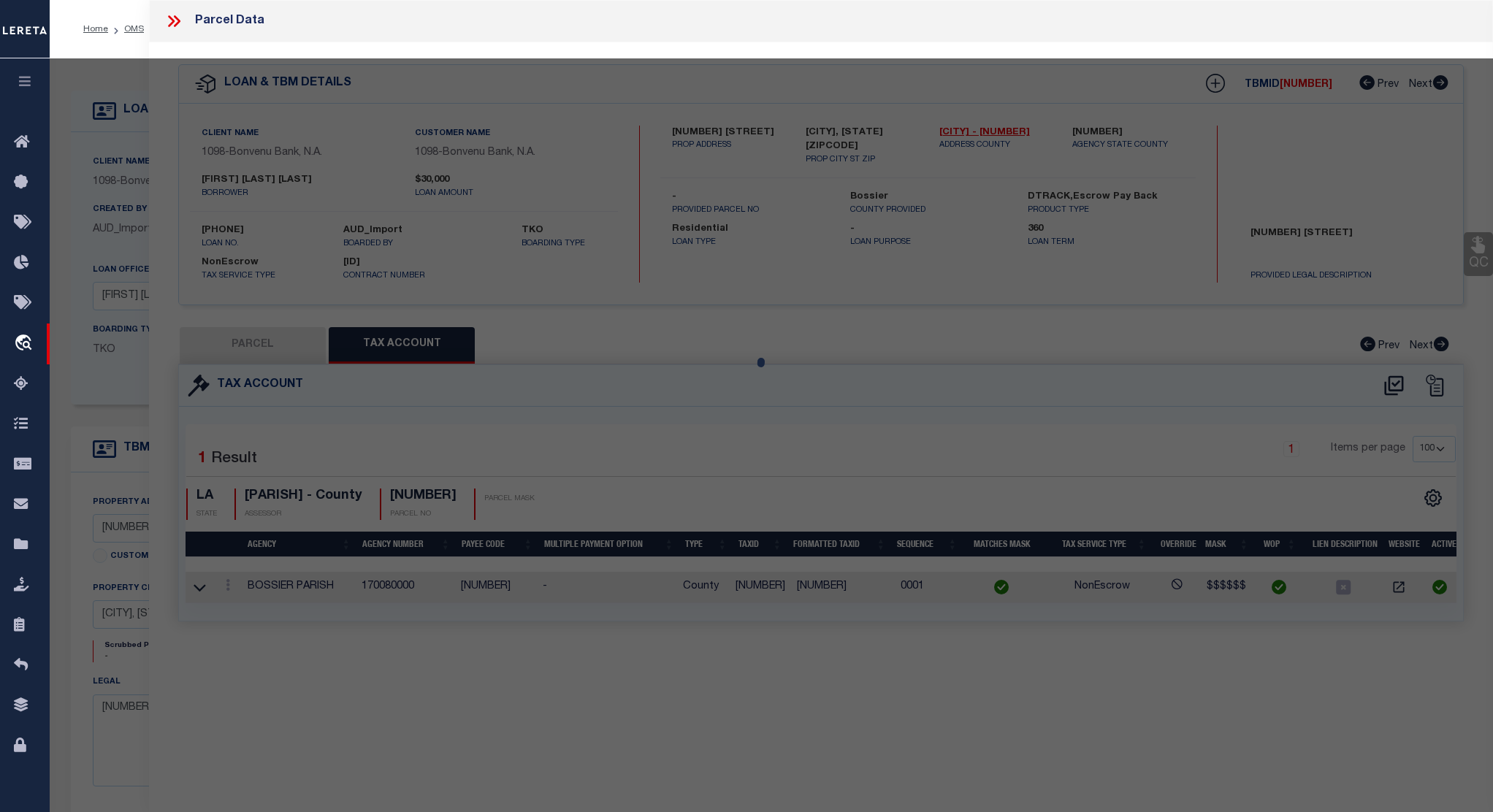 select on "AS" 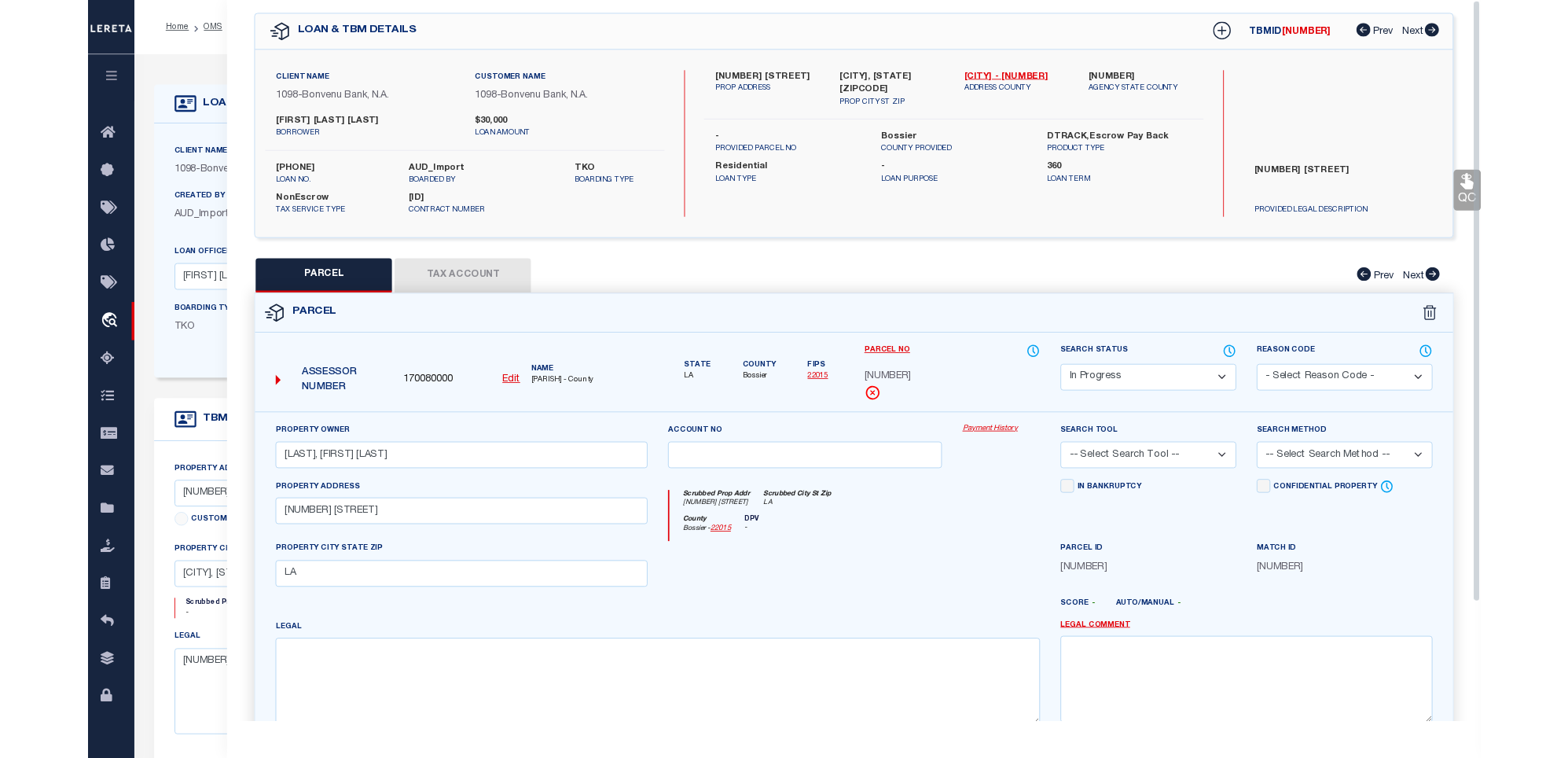 scroll, scrollTop: 0, scrollLeft: 0, axis: both 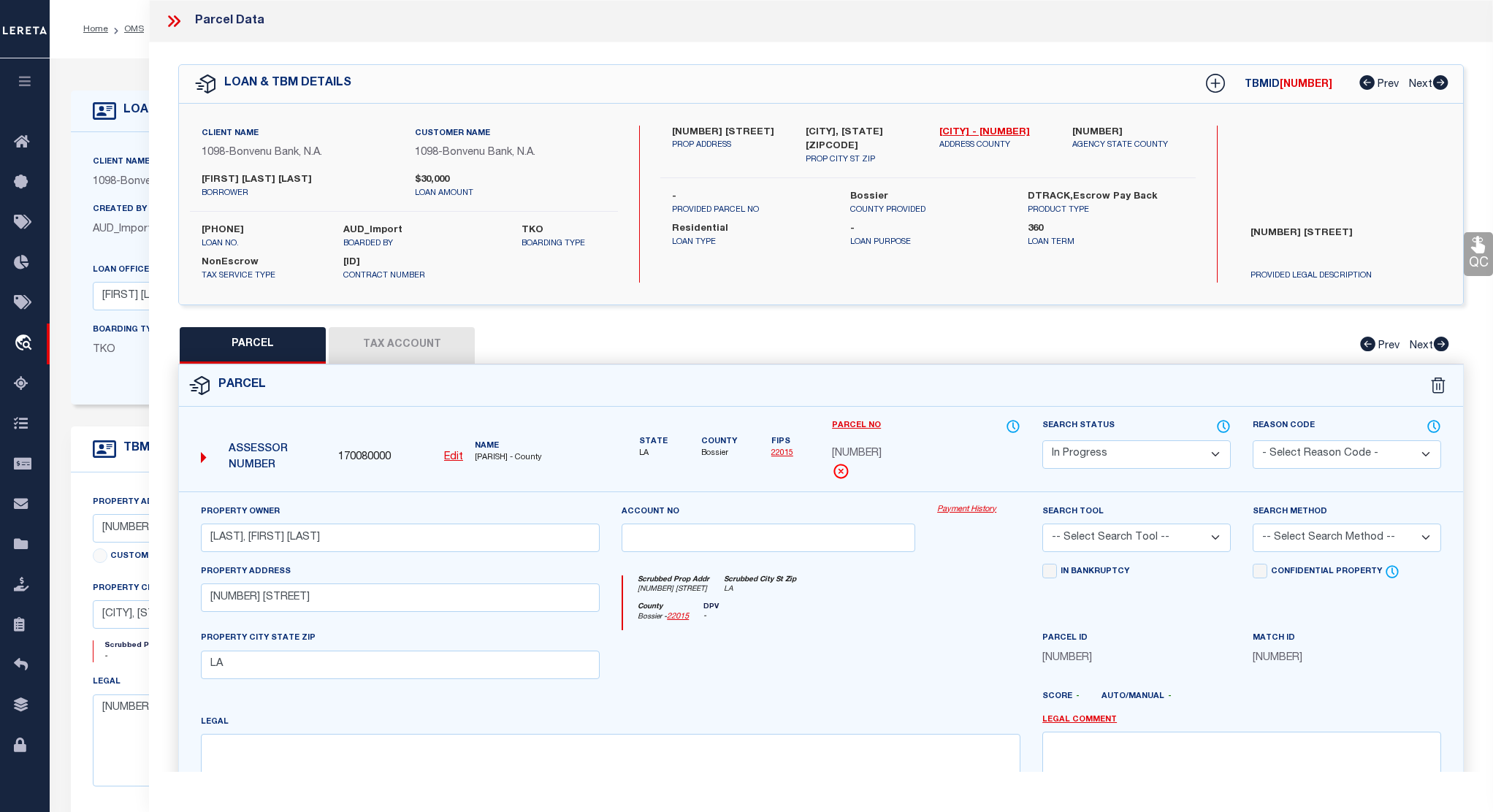 click on "Tax Account" at bounding box center (402, 345) 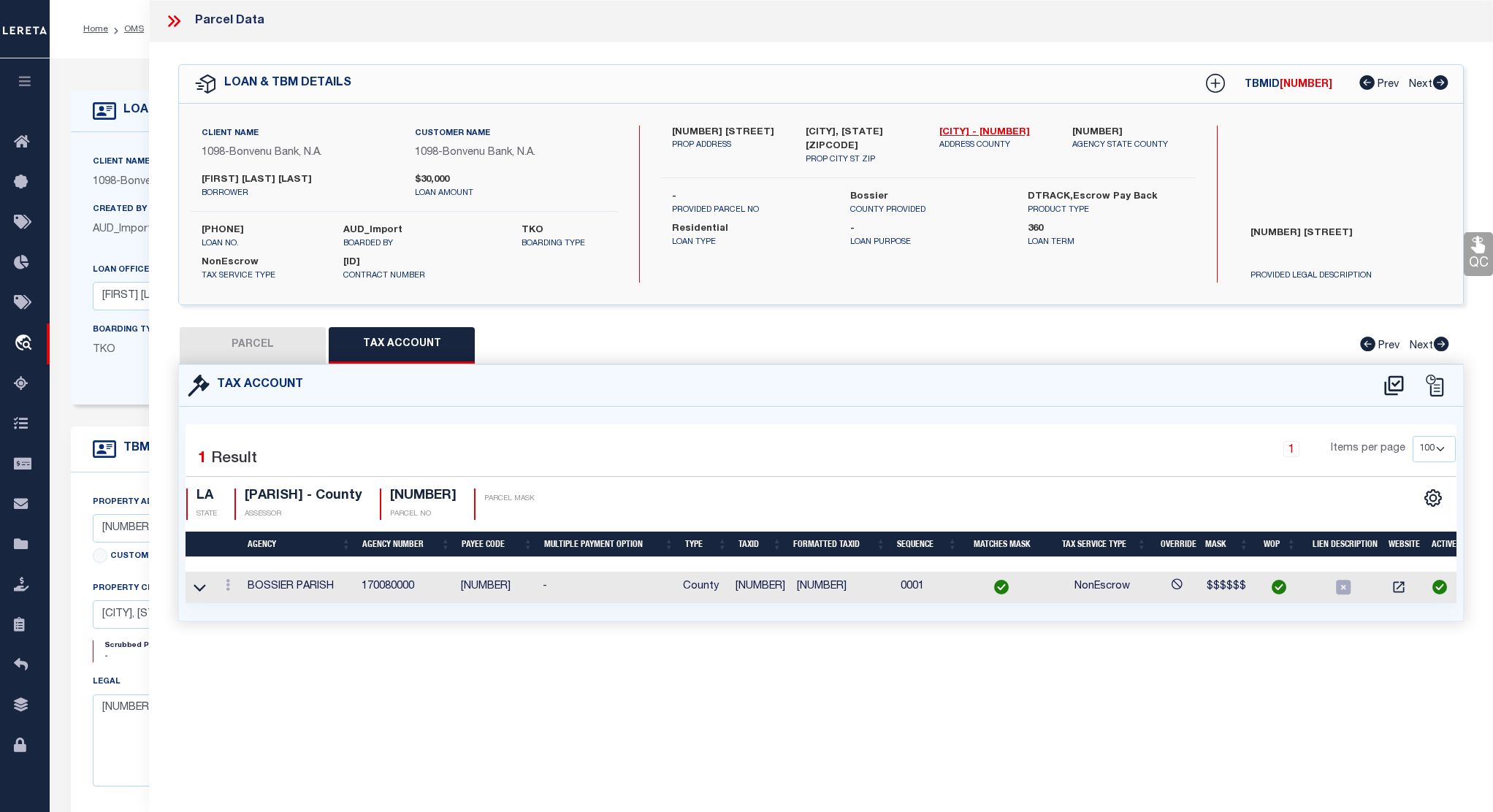 click 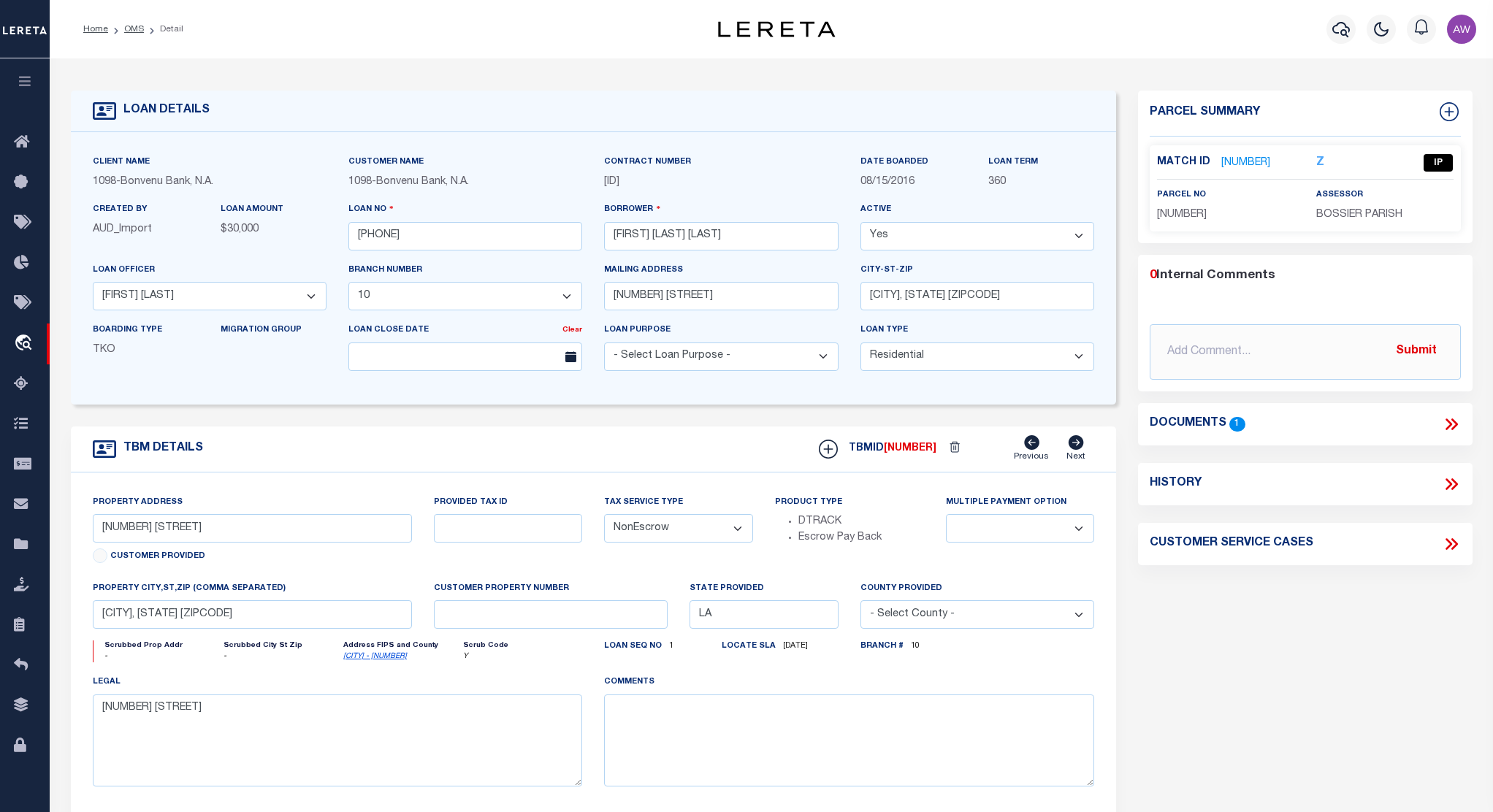 click on "[NUMBER]" at bounding box center (1245, 163) 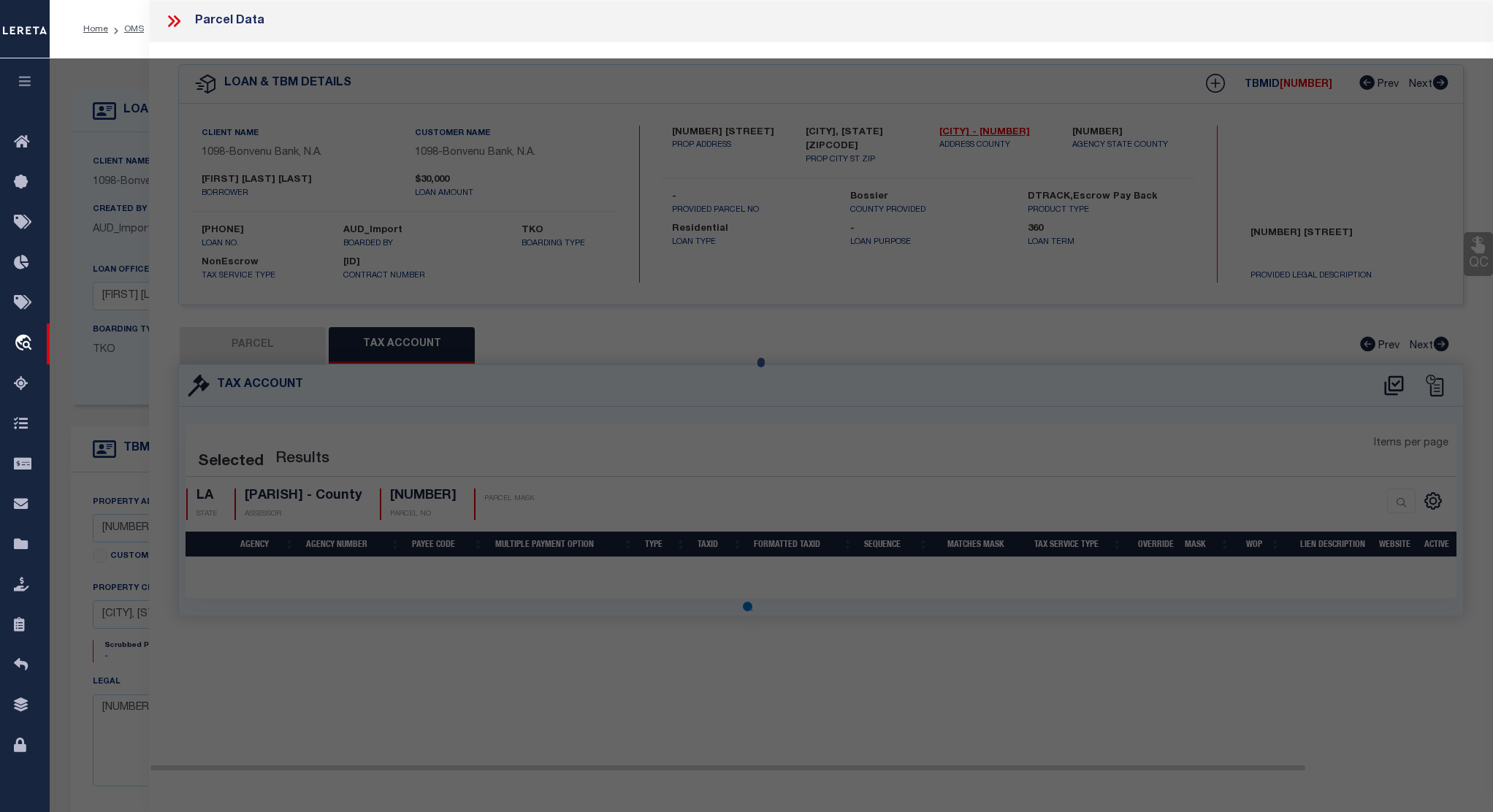 select on "AS" 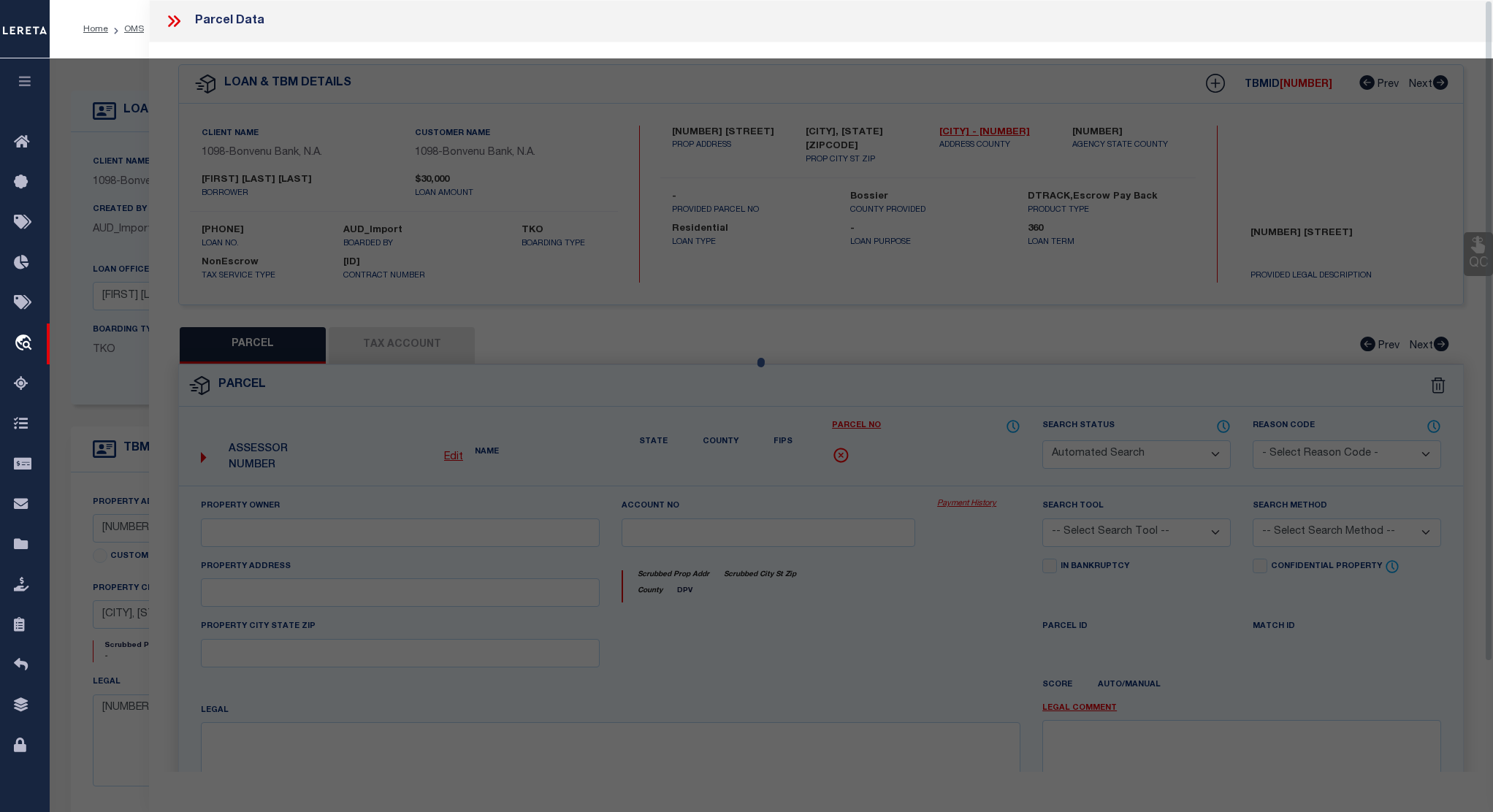 select on "IP" 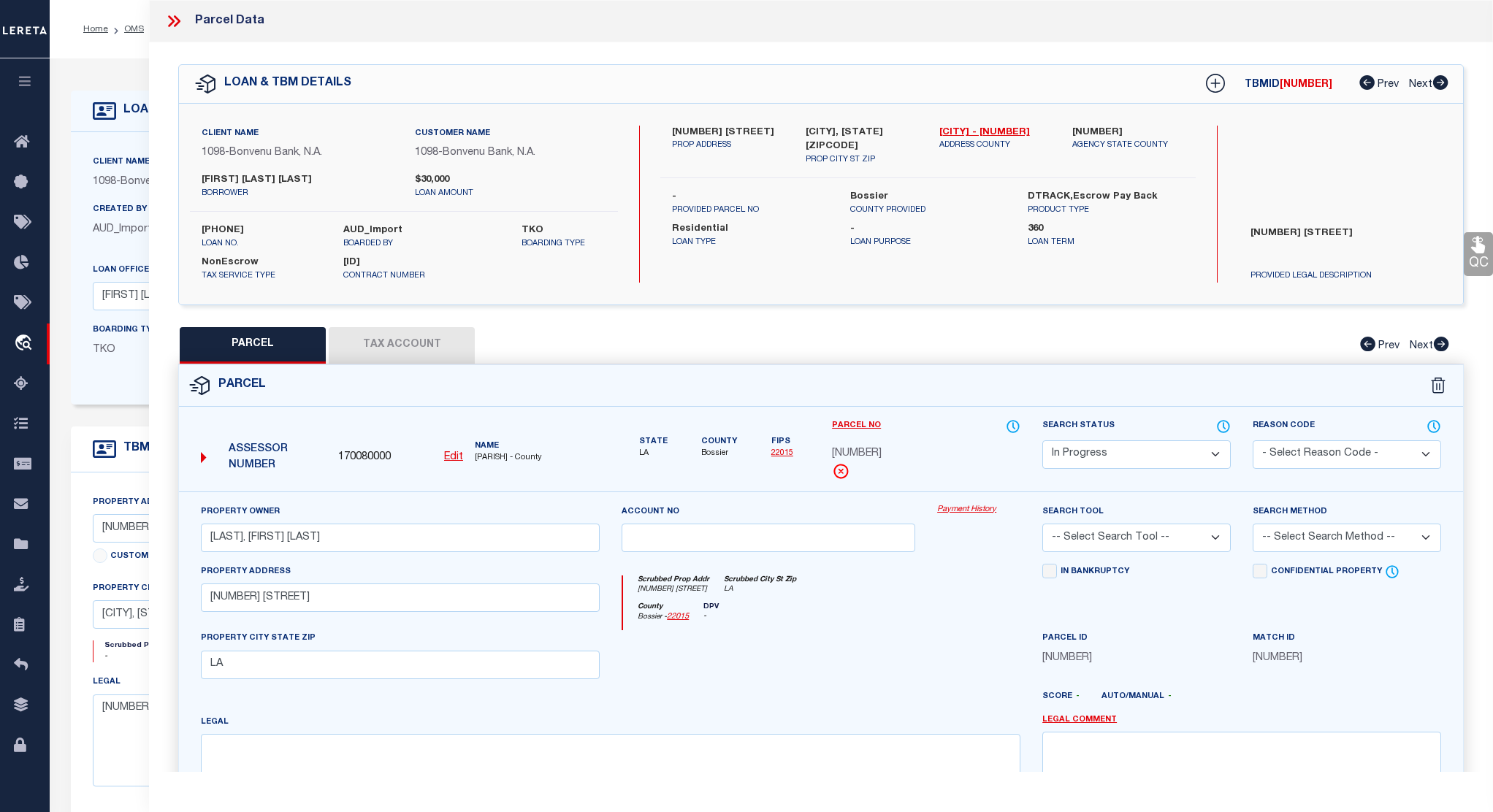 click 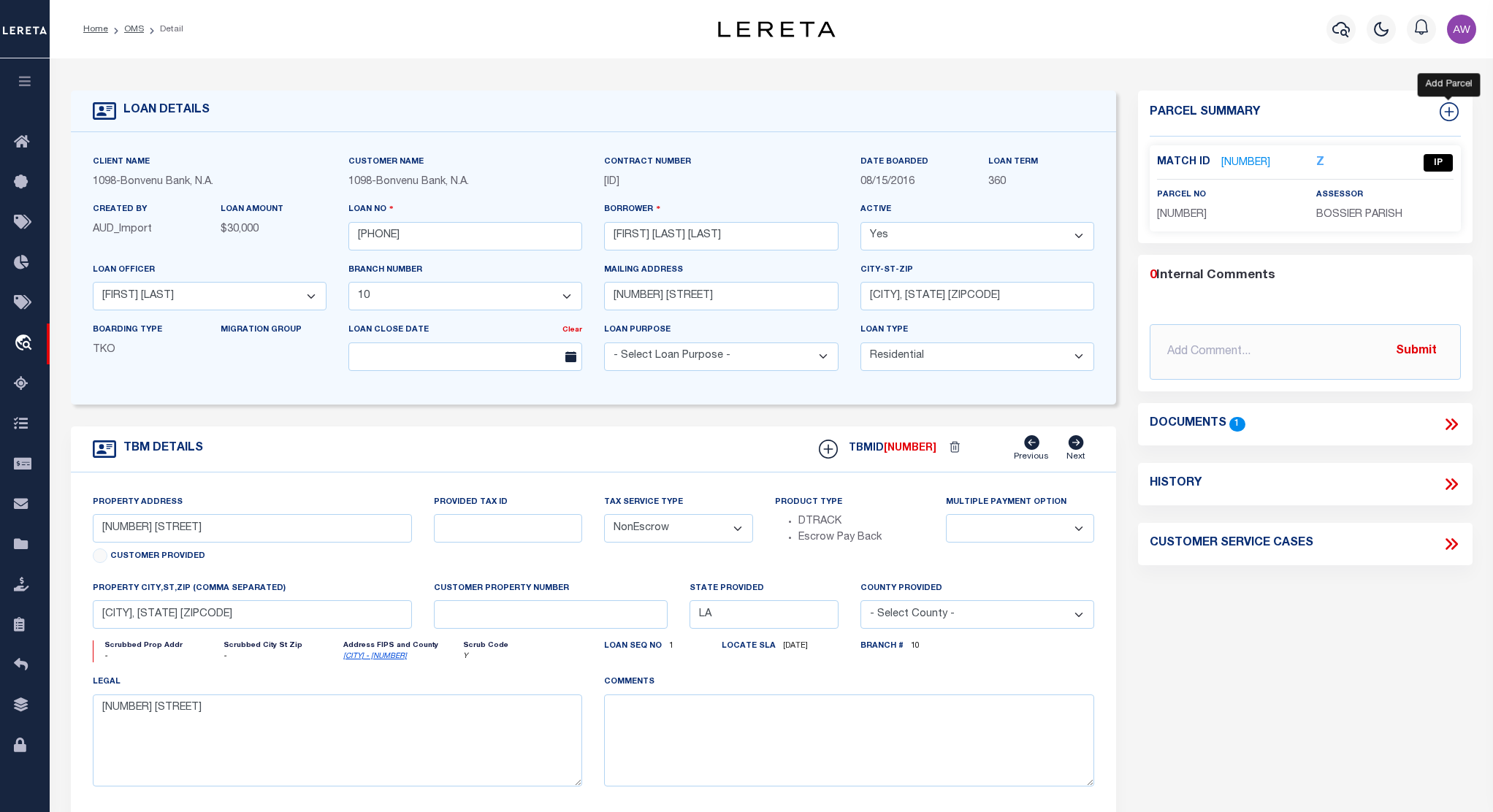 click 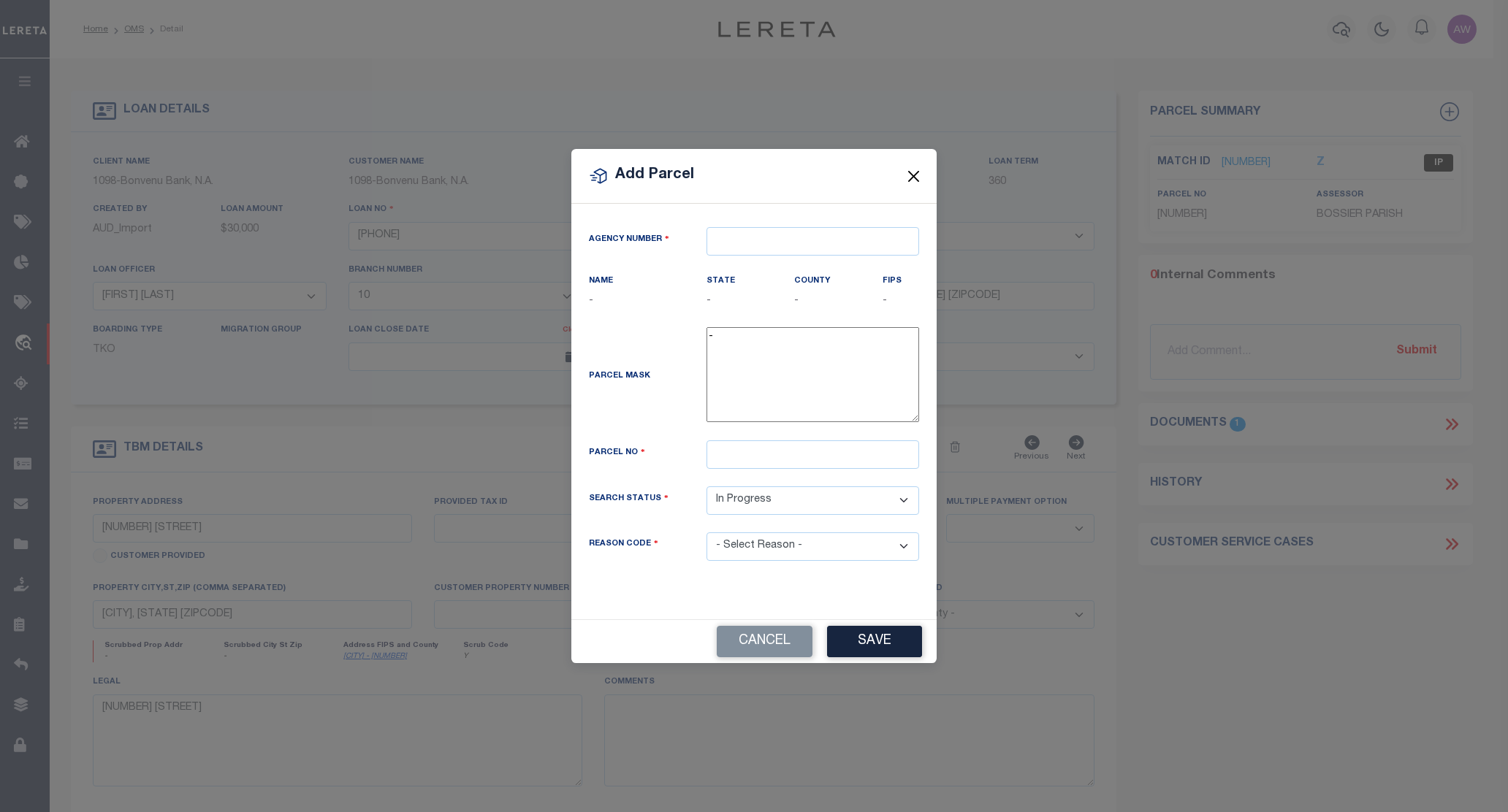 click at bounding box center [914, 176] 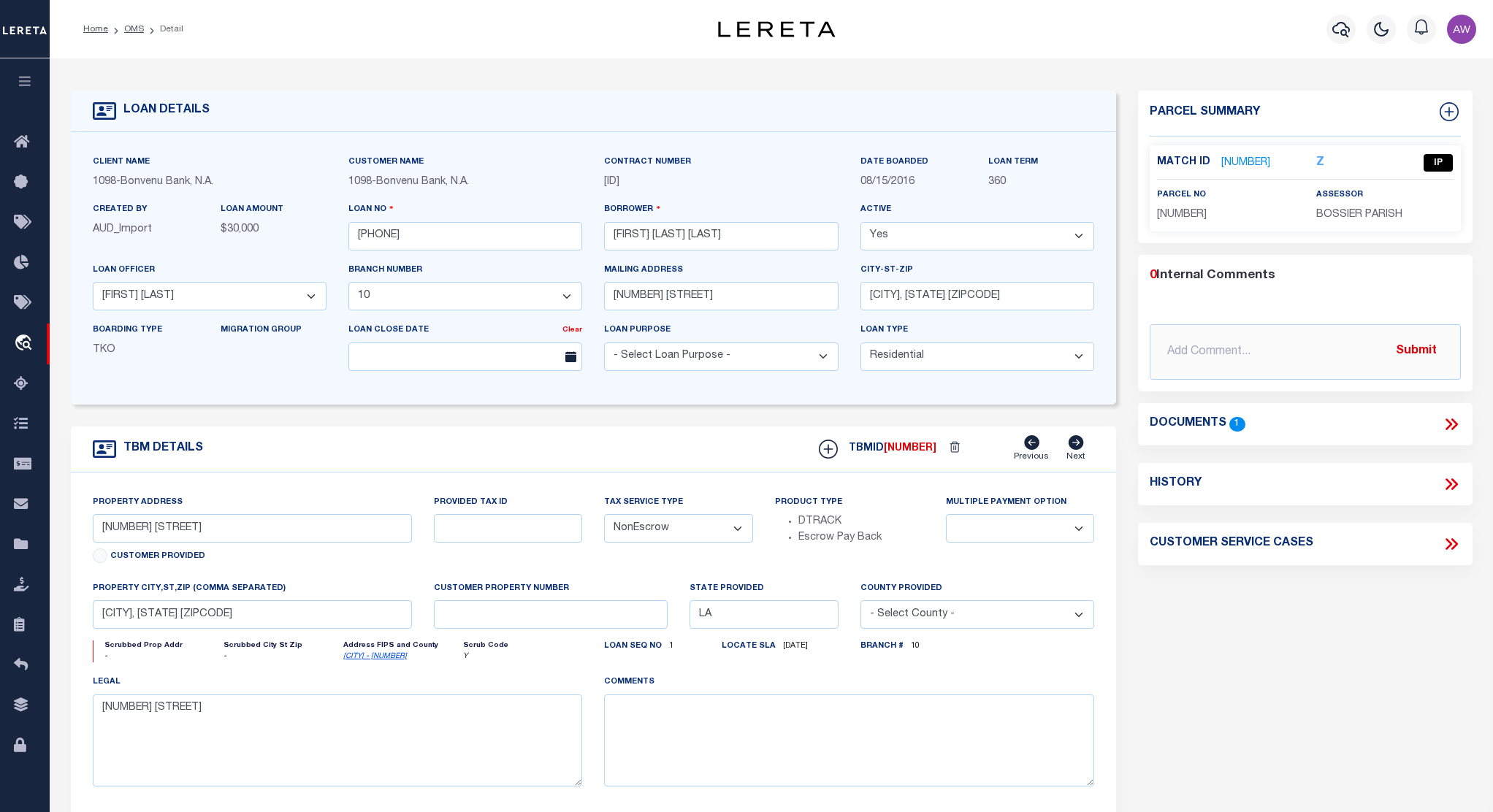 click 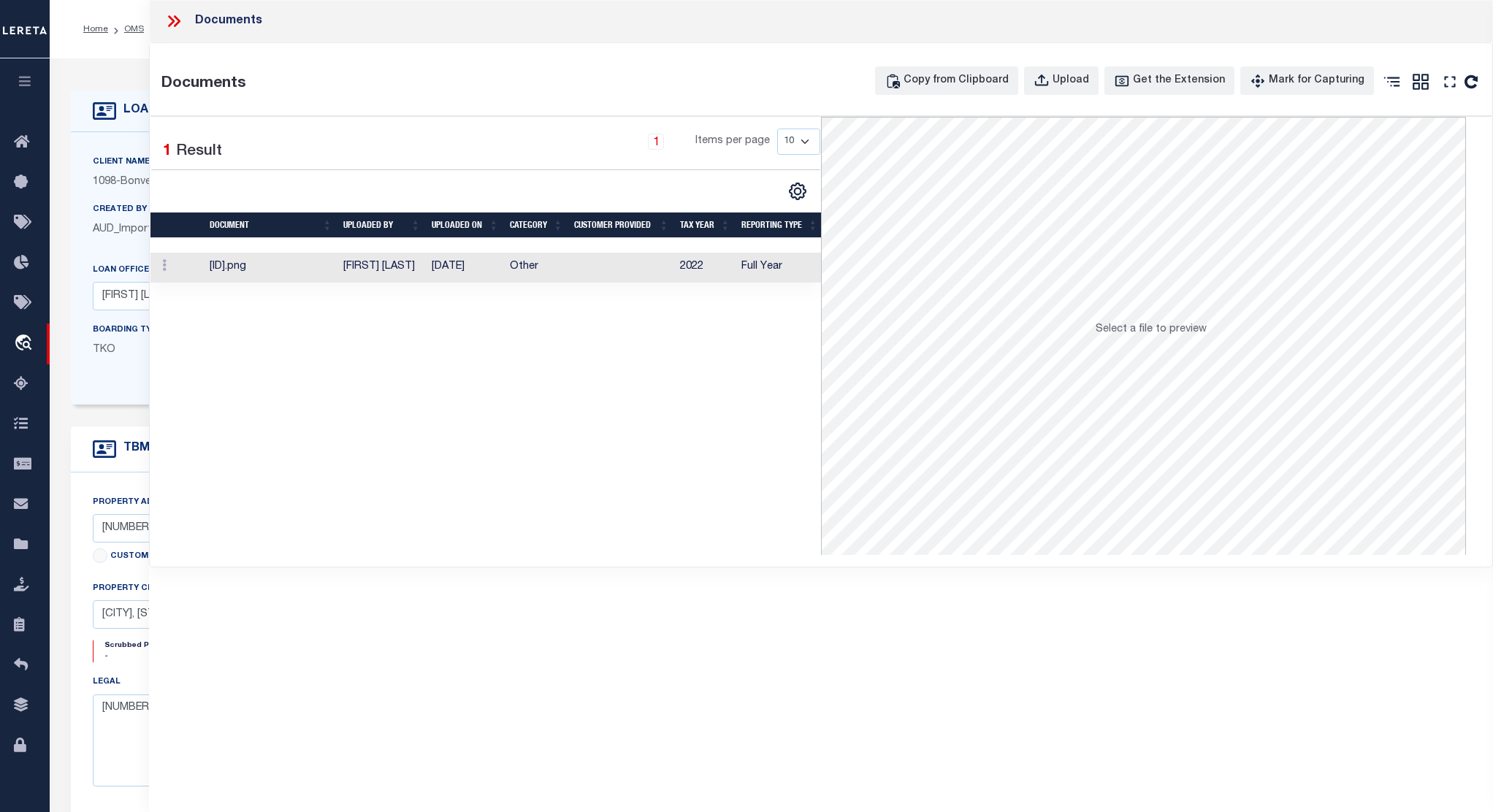 click 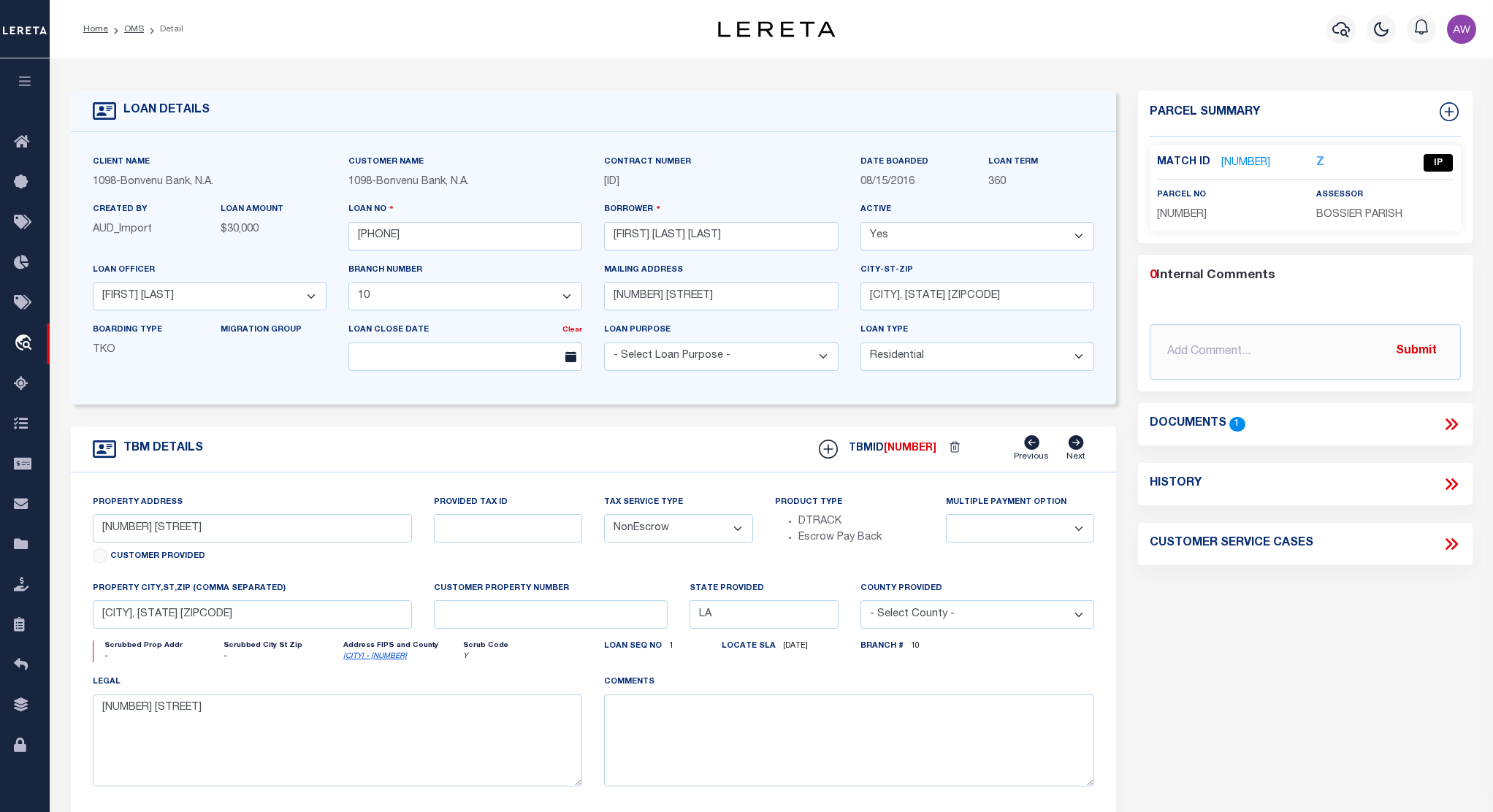 click on "[NUMBER]" at bounding box center (1245, 163) 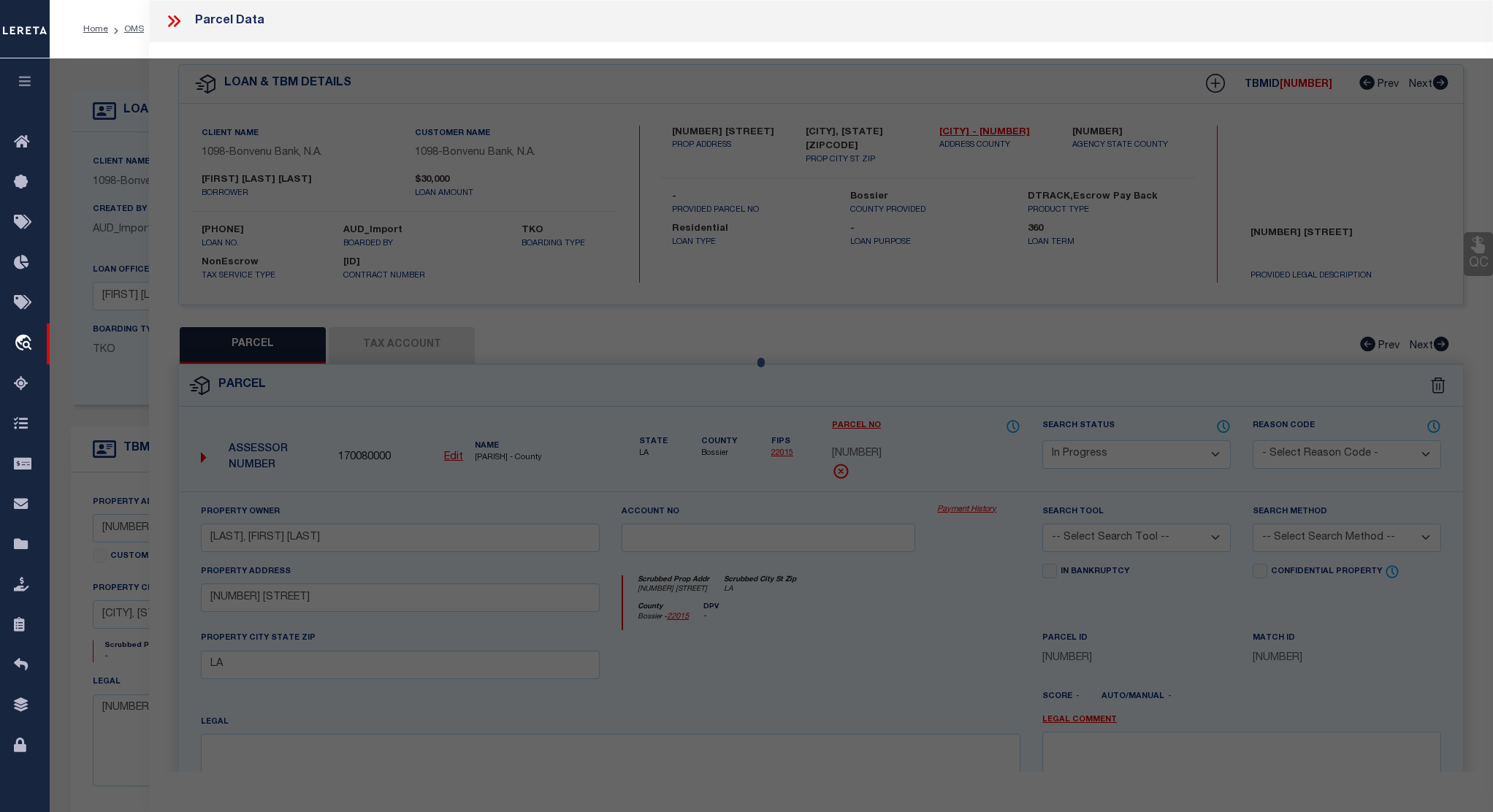select on "AS" 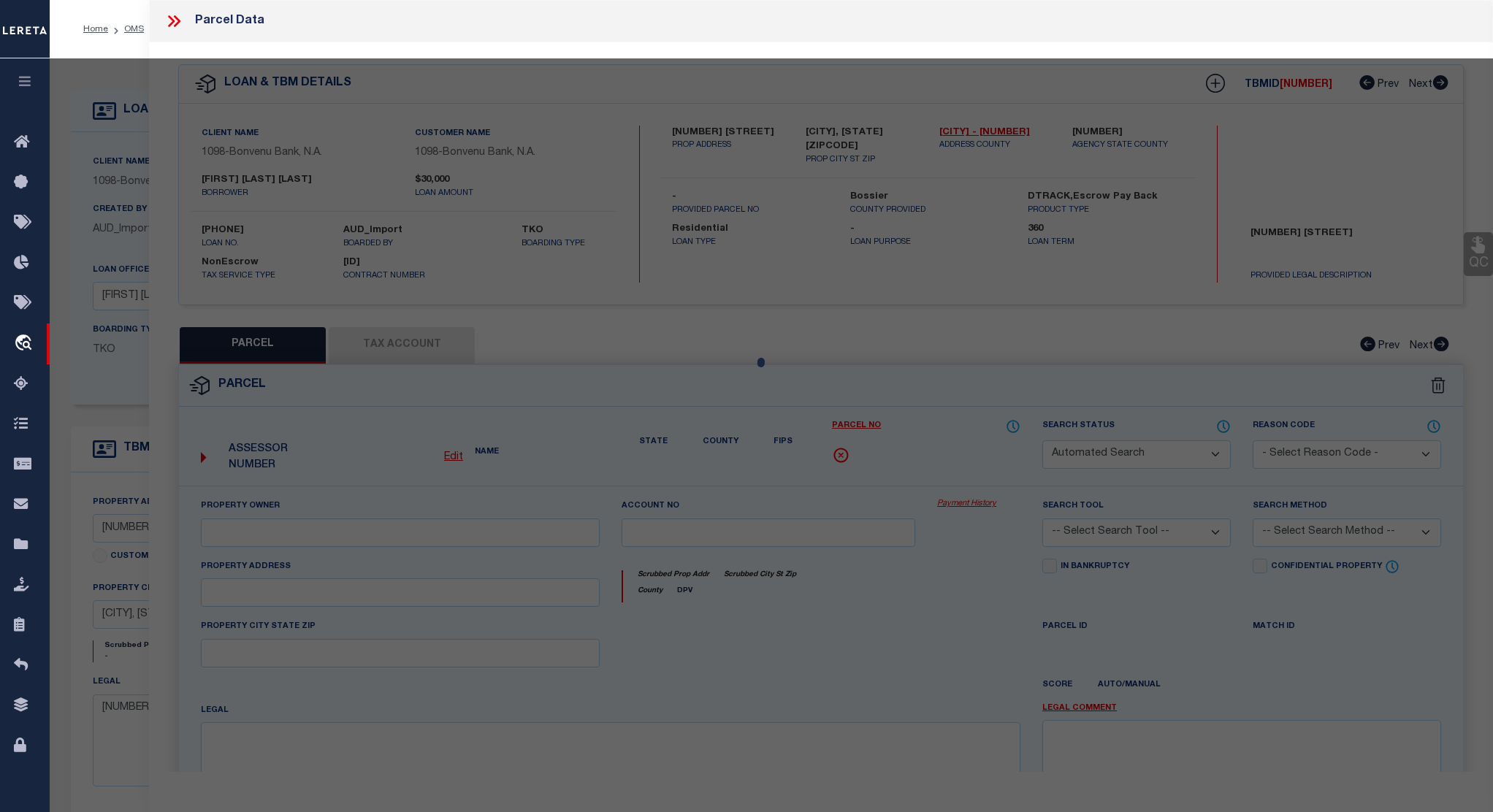 select on "IP" 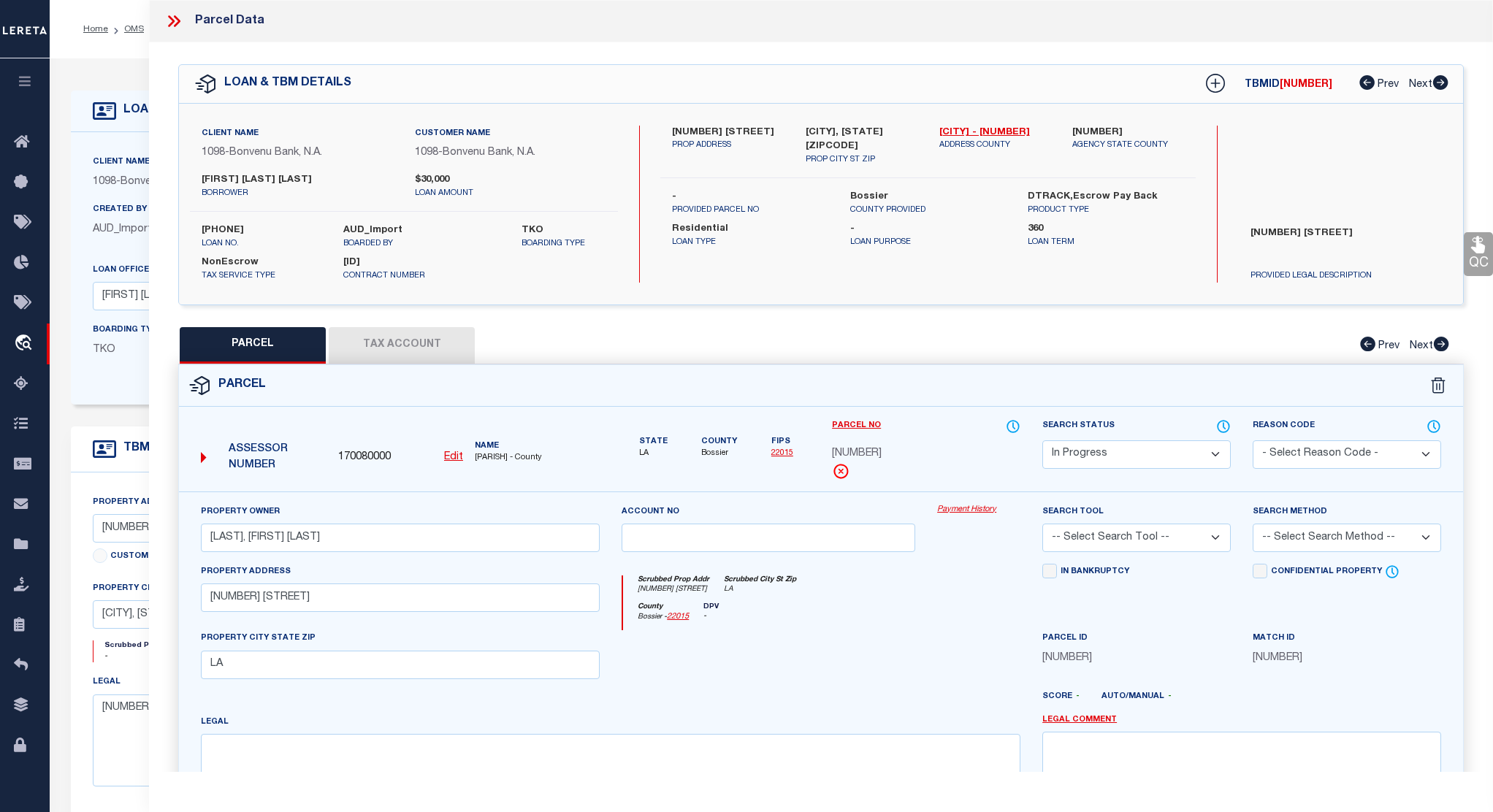 click on "Tax Account" at bounding box center [402, 345] 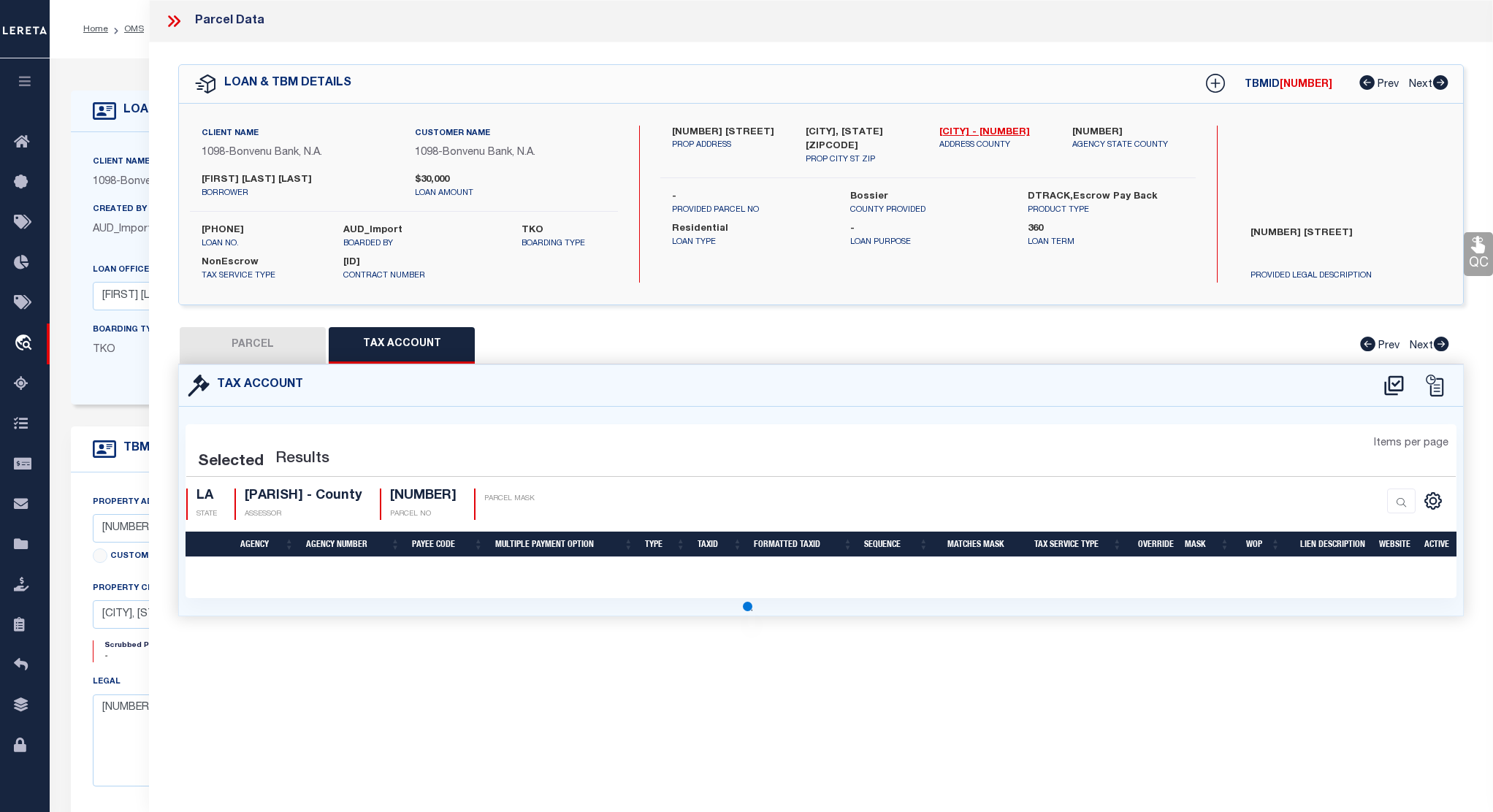 select on "100" 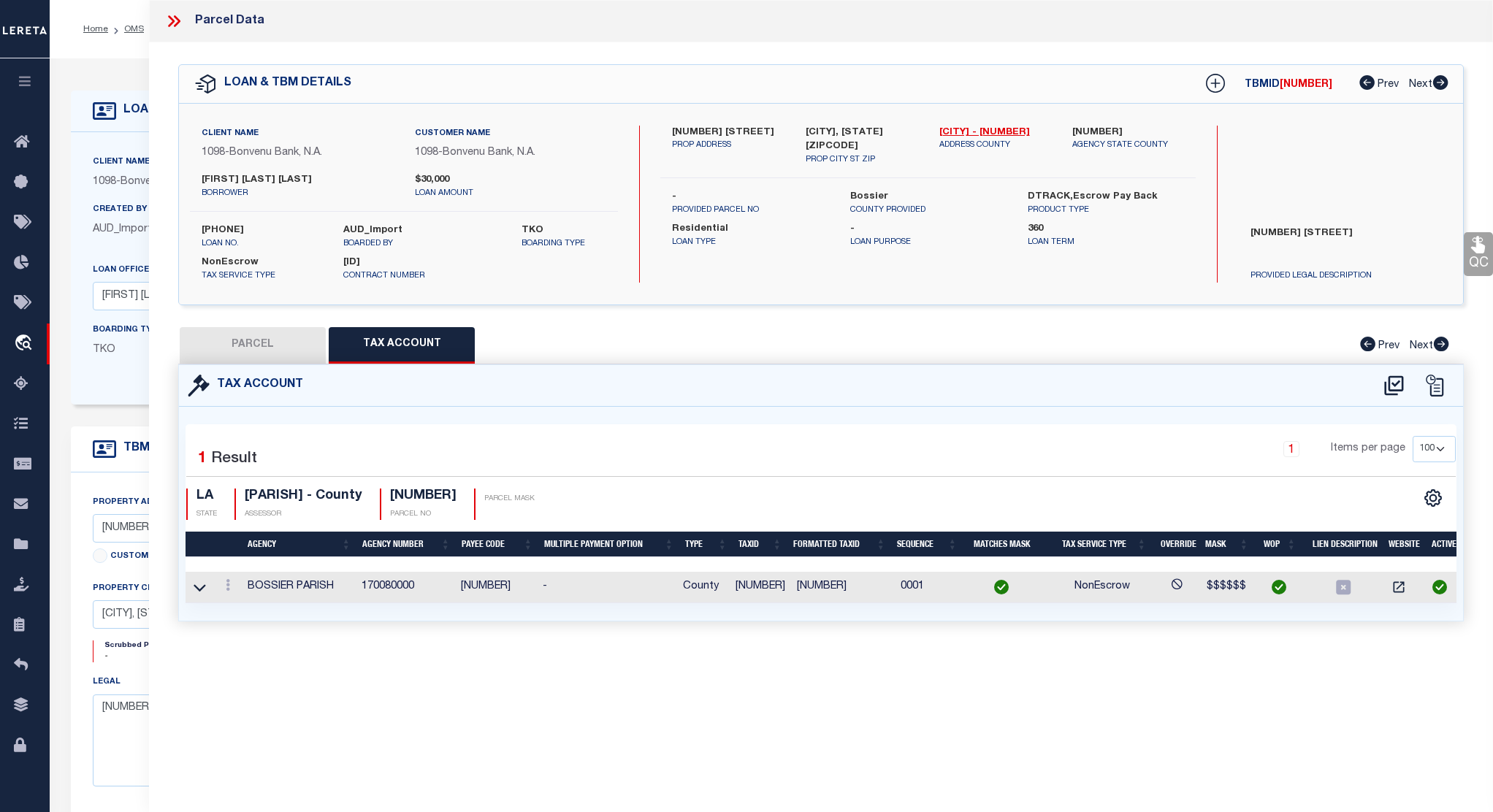 click 